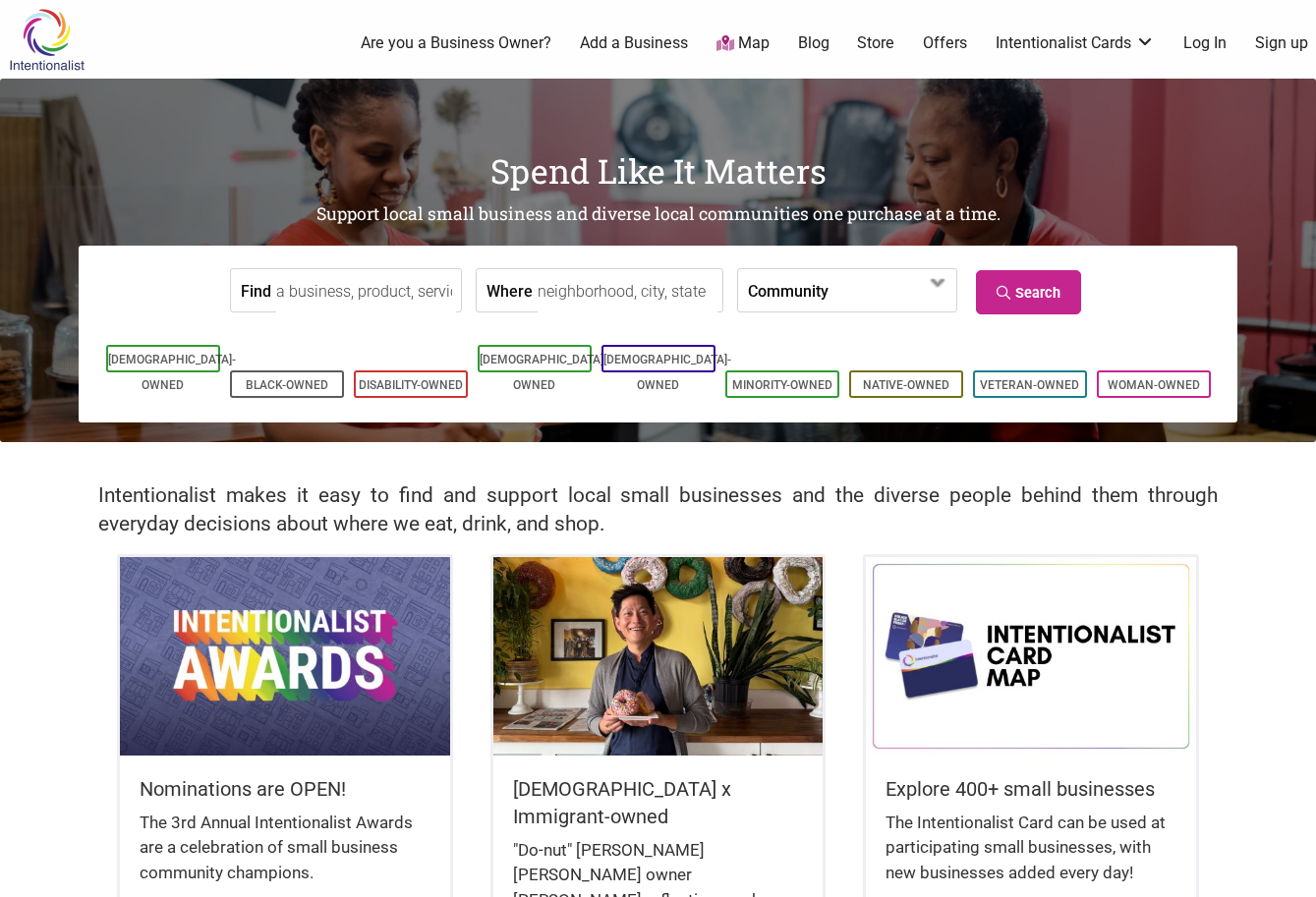 scroll, scrollTop: 0, scrollLeft: 0, axis: both 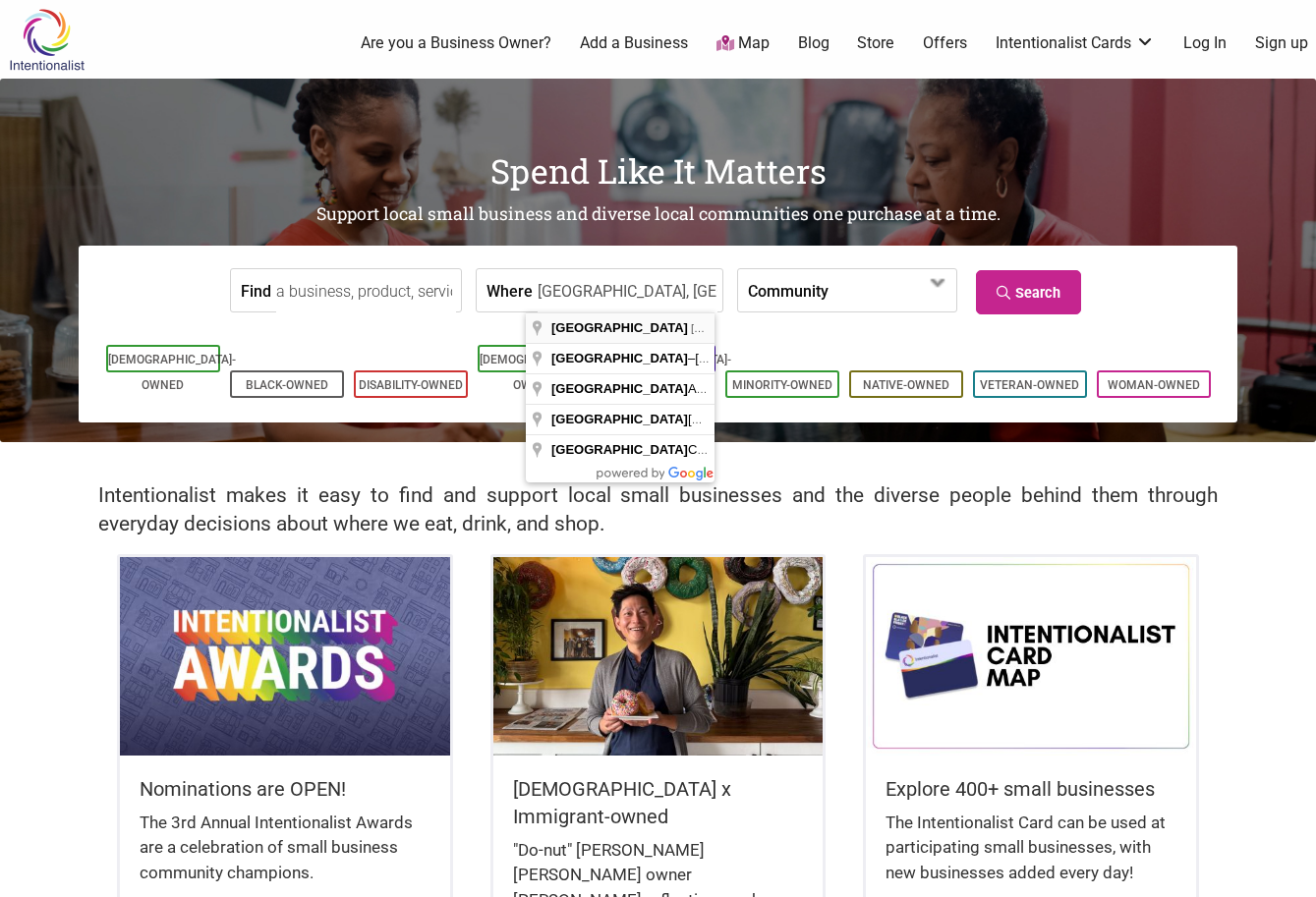 type on "Seattle, WA, USA" 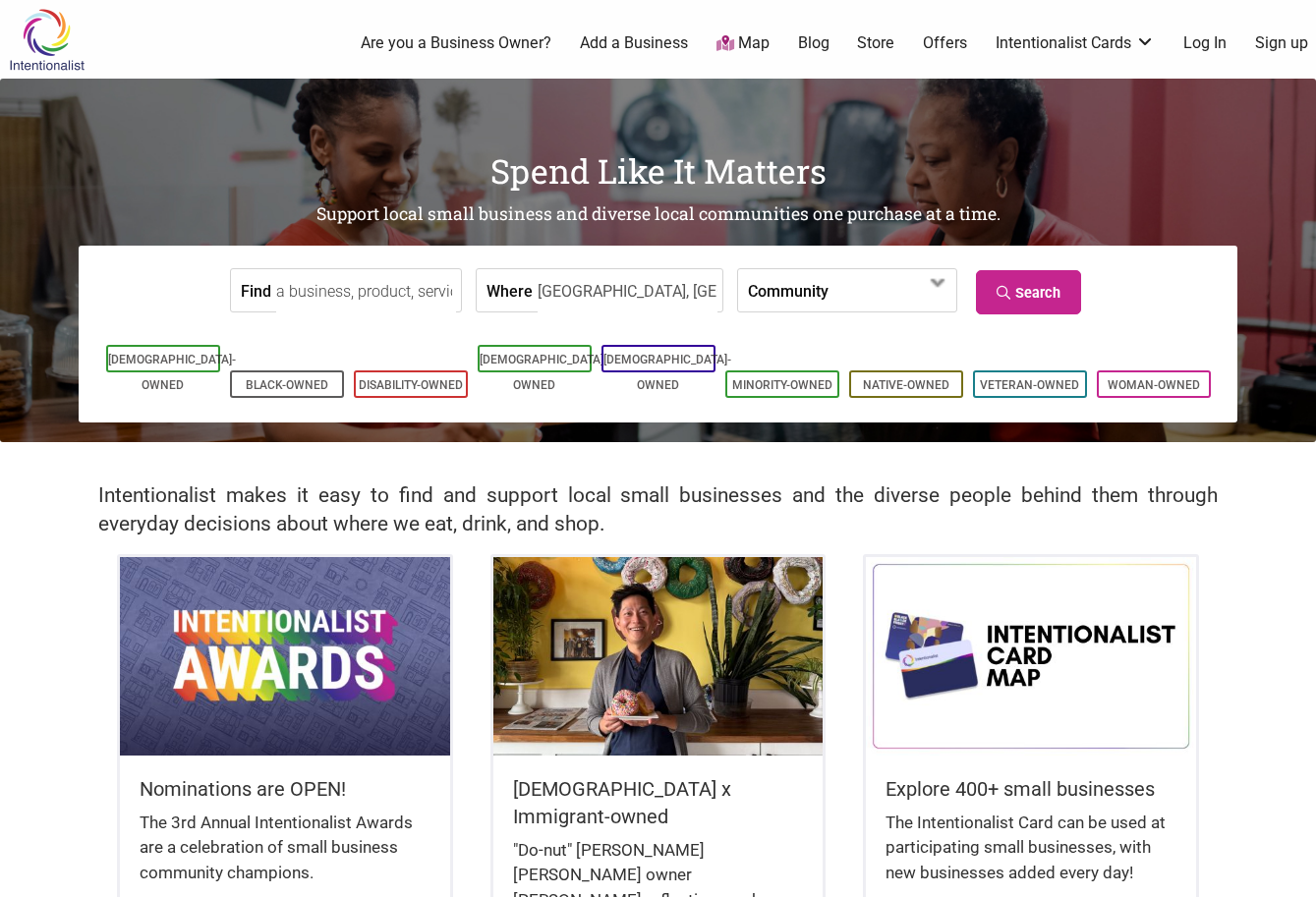 click on "Find
Where
Seattle, WA, USA
Community
Asian-Owned Black-Owned Disability-Owned Family-Owned Latino-Owned LGBTQ-Owned Native-Owned Social Enterprise Veteran-Owned Woman-Owned
Search" at bounding box center [658, 290] 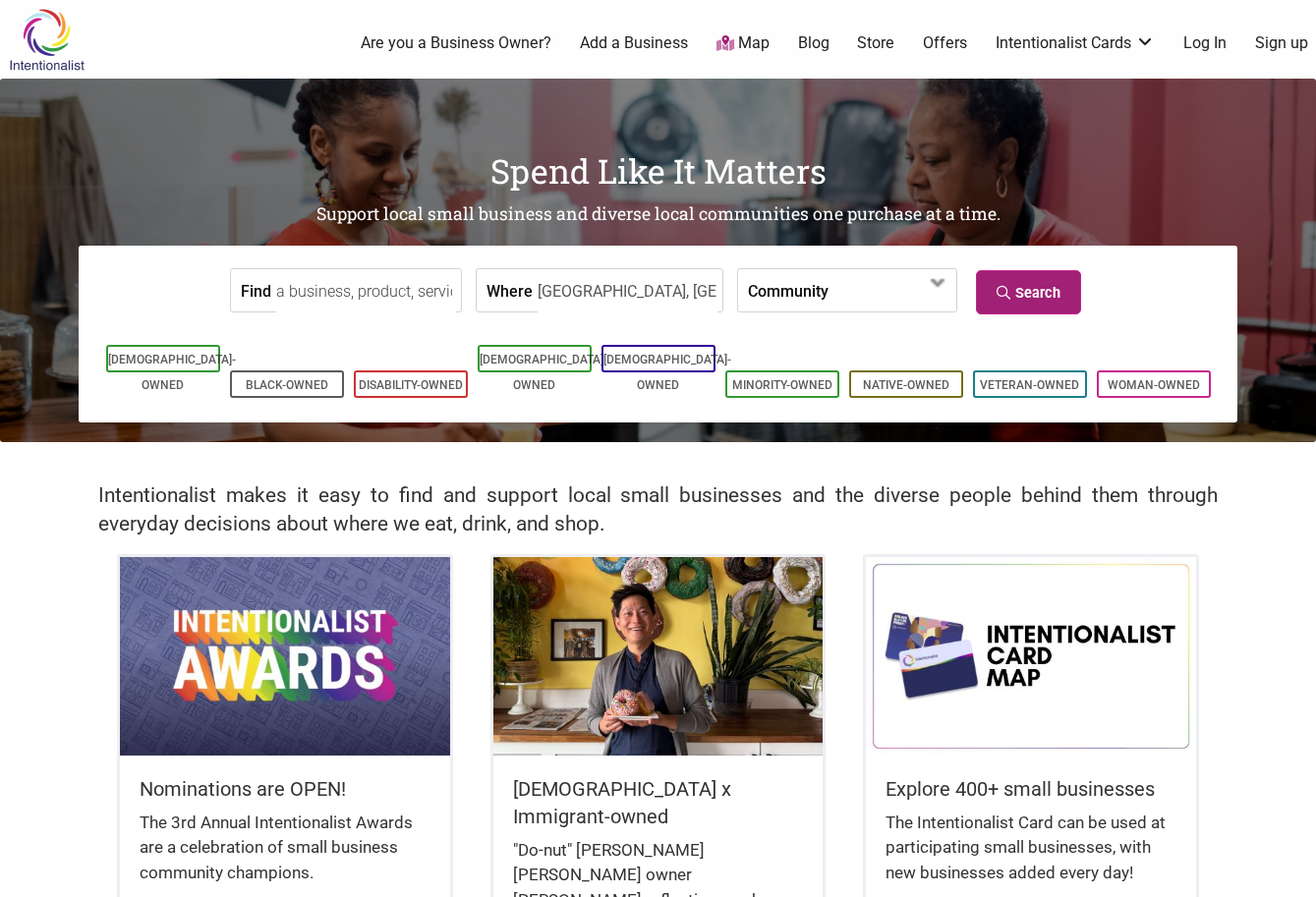 click on "Search" at bounding box center (1028, 292) 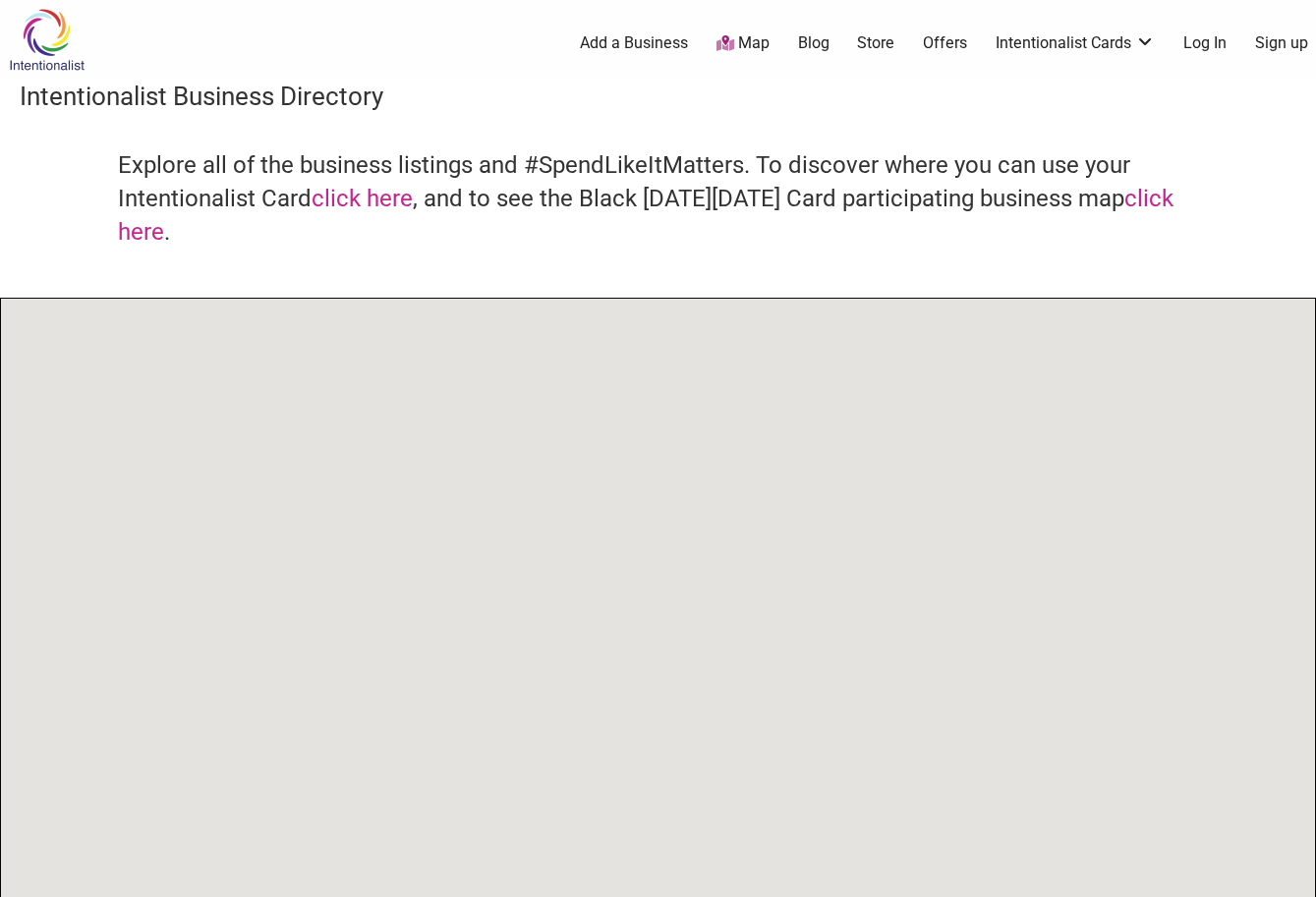 scroll, scrollTop: 0, scrollLeft: 0, axis: both 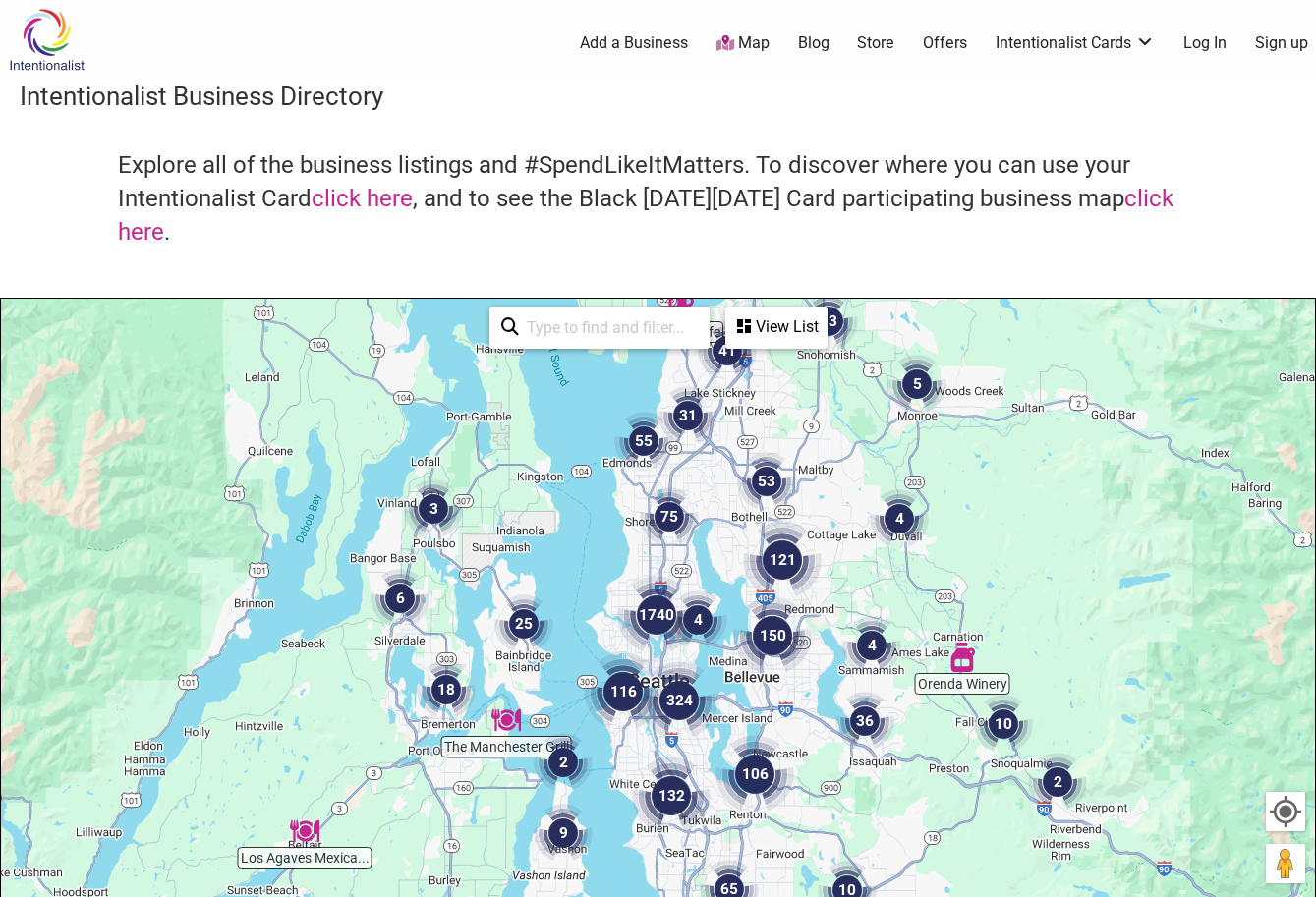 click on "Add a Business" at bounding box center (634, 43) 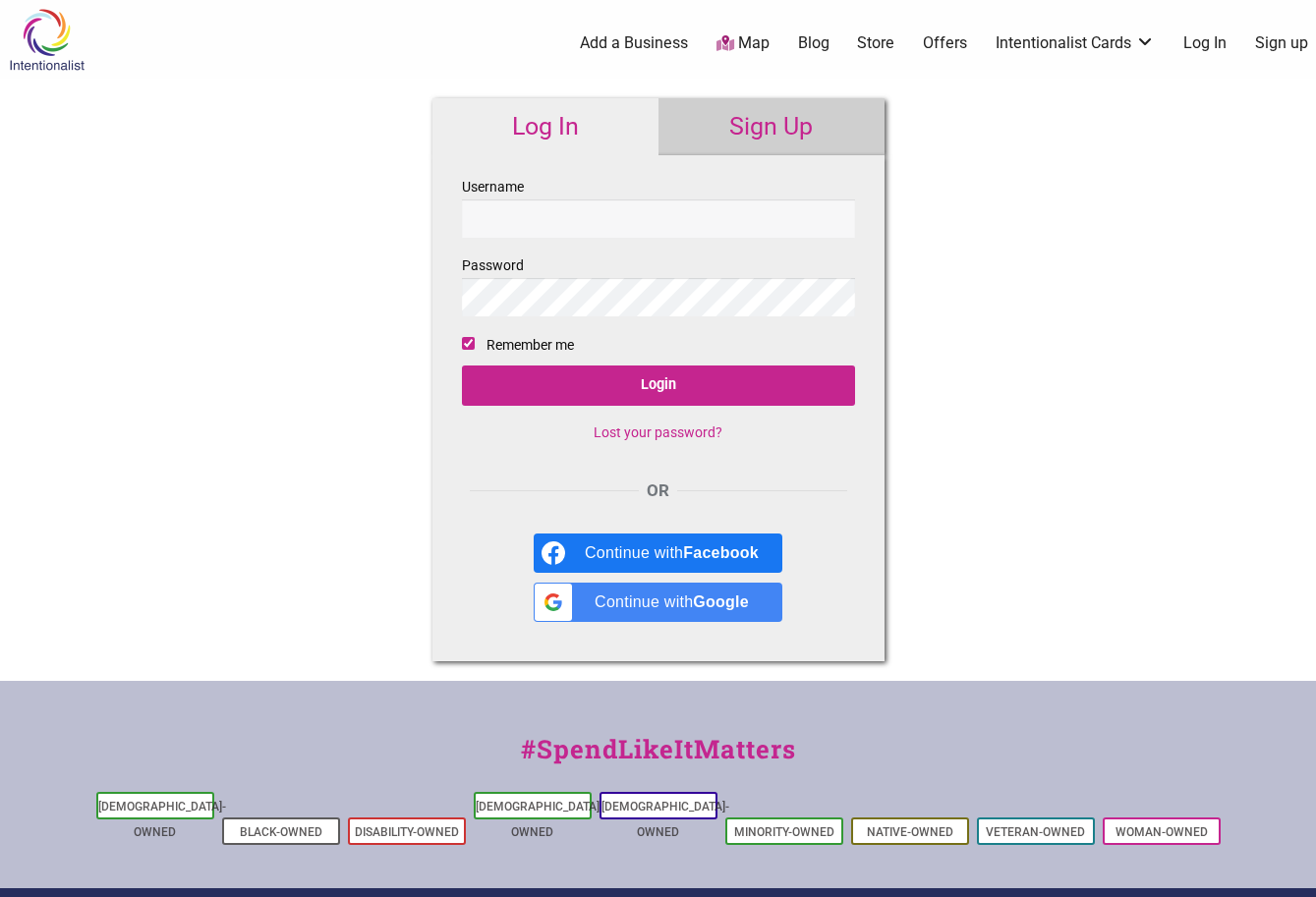 scroll, scrollTop: 0, scrollLeft: 0, axis: both 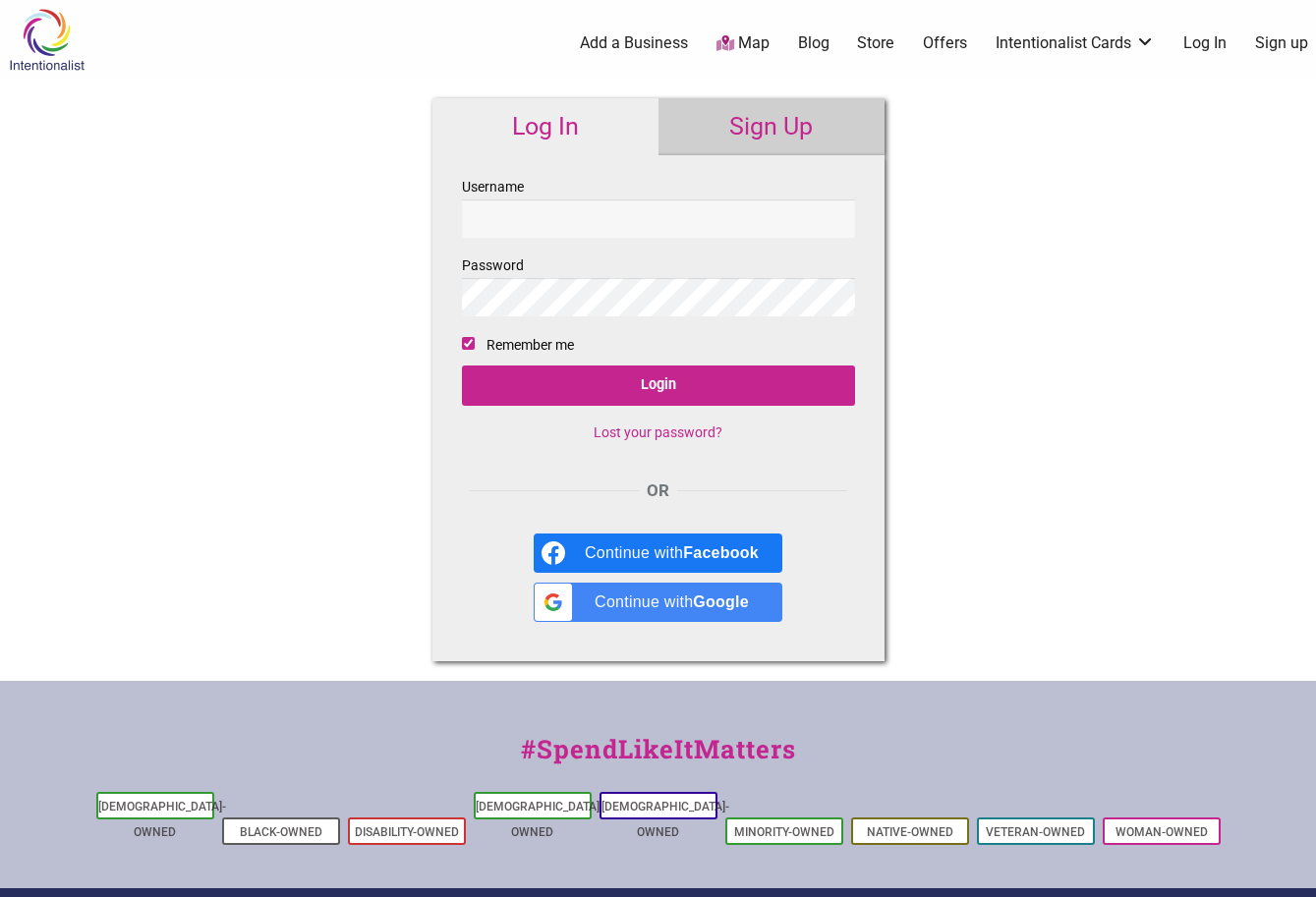 click on "Google" at bounding box center [720, 601] 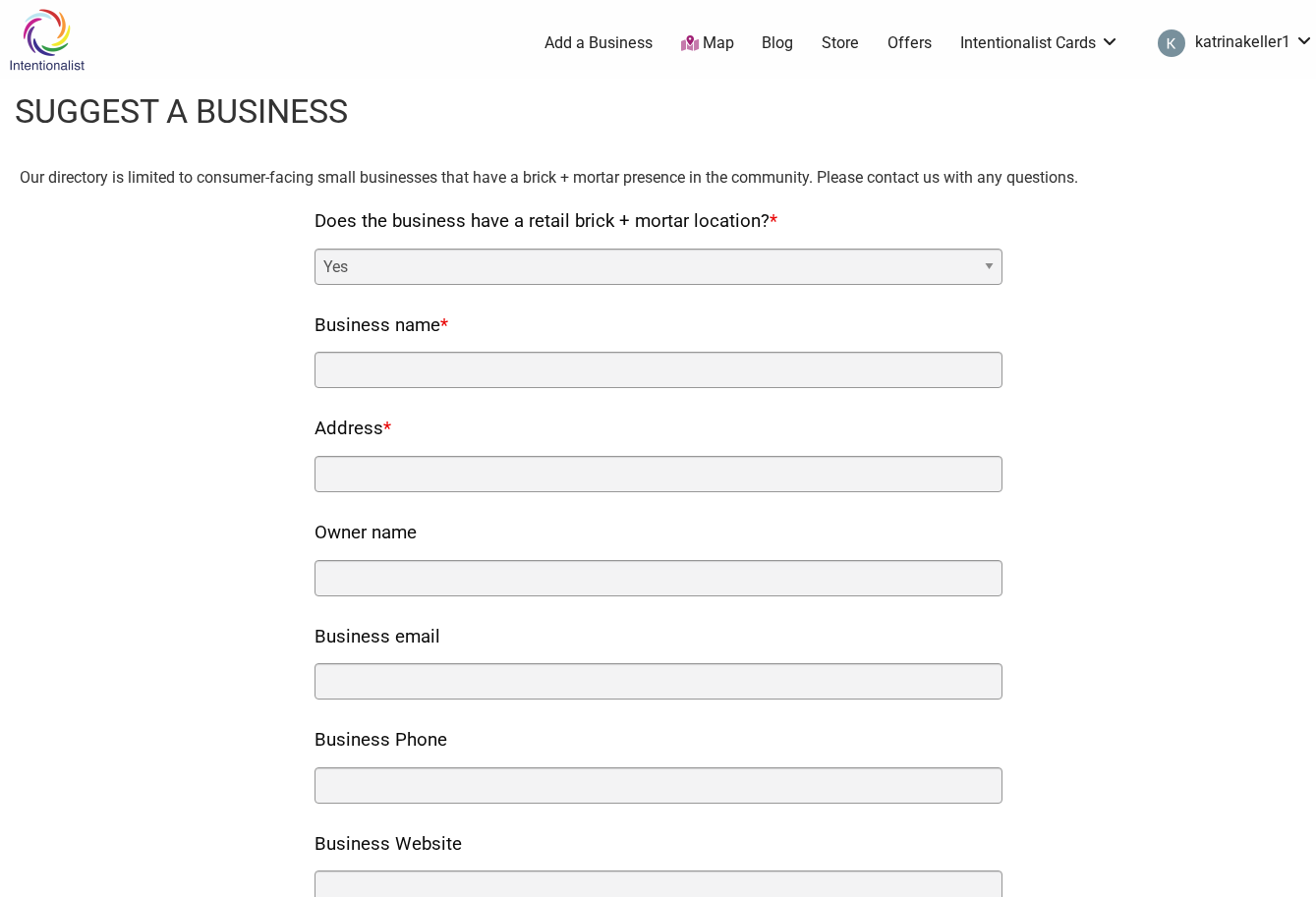 scroll, scrollTop: 0, scrollLeft: 0, axis: both 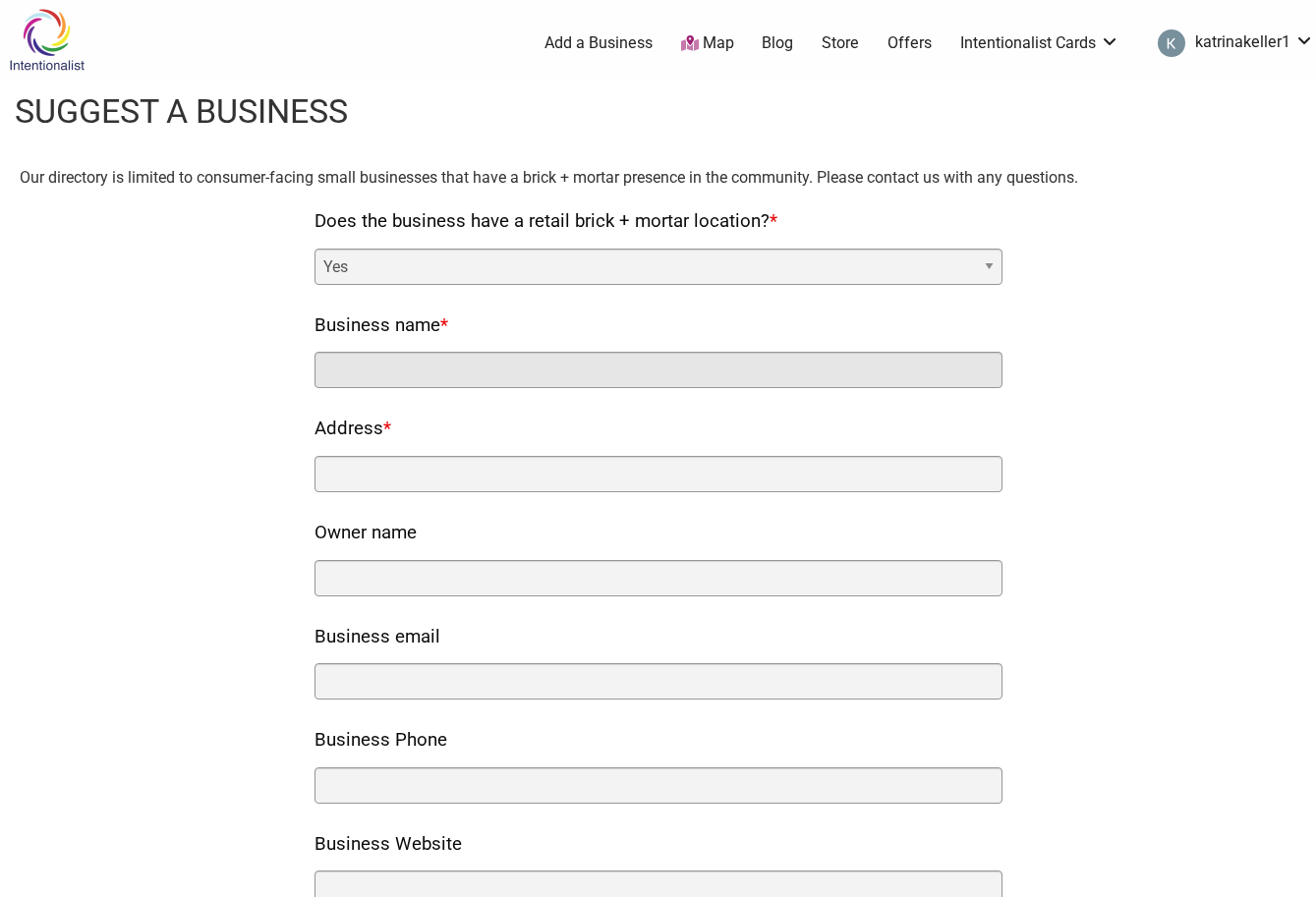 click on "Business name  *" at bounding box center [658, 369] 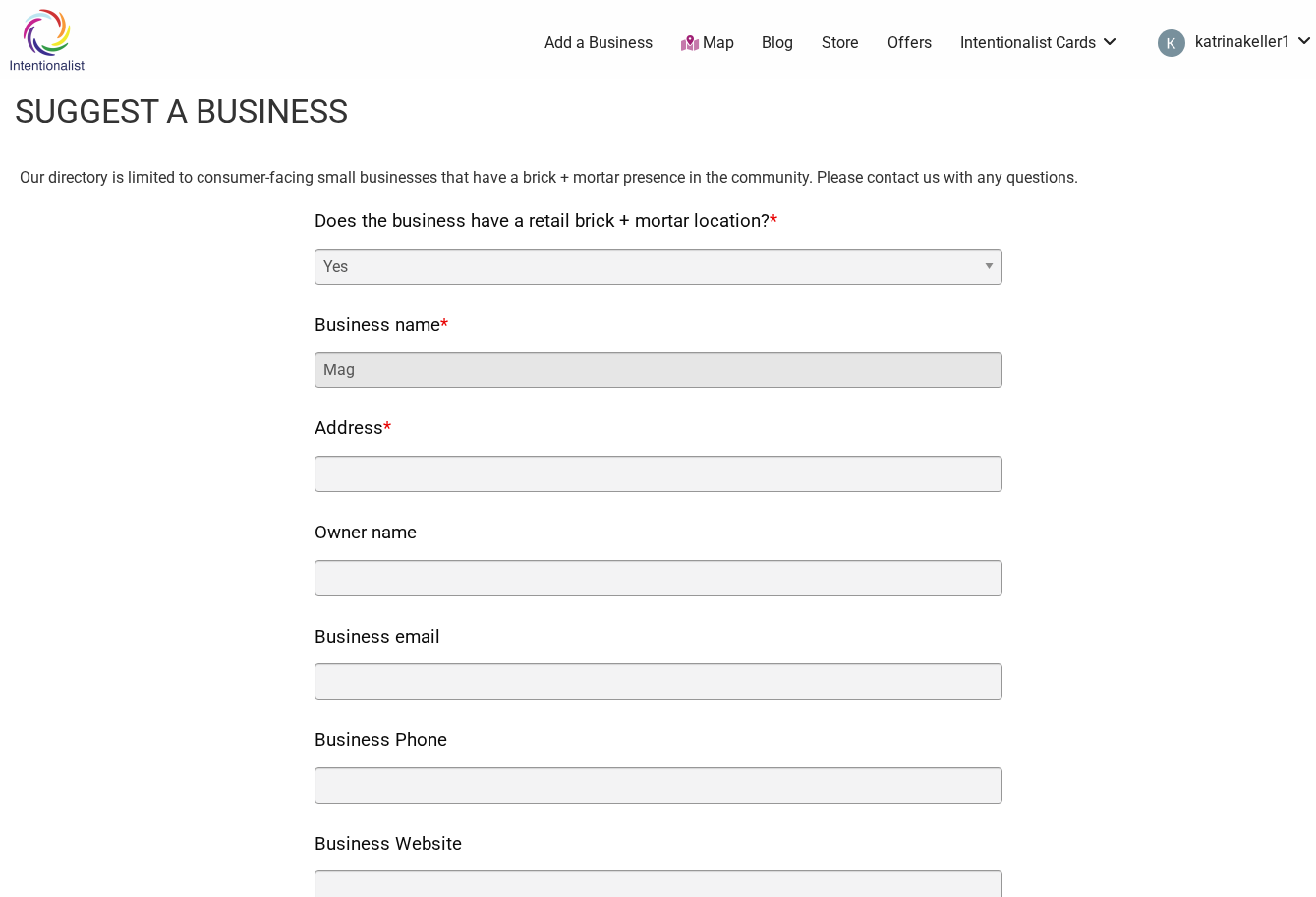 click on "Mag" at bounding box center [658, 369] 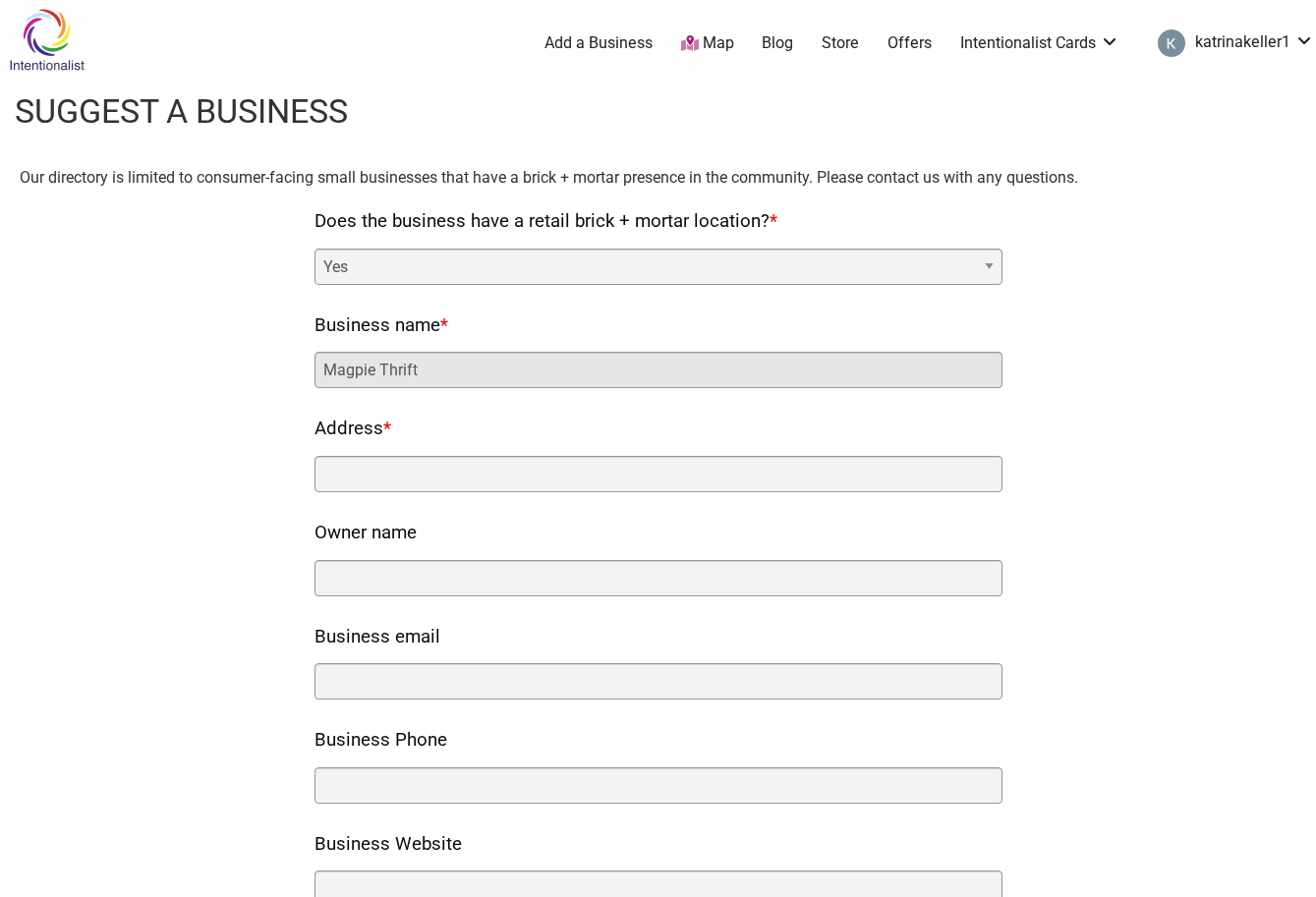 type on "Magpie Thrift" 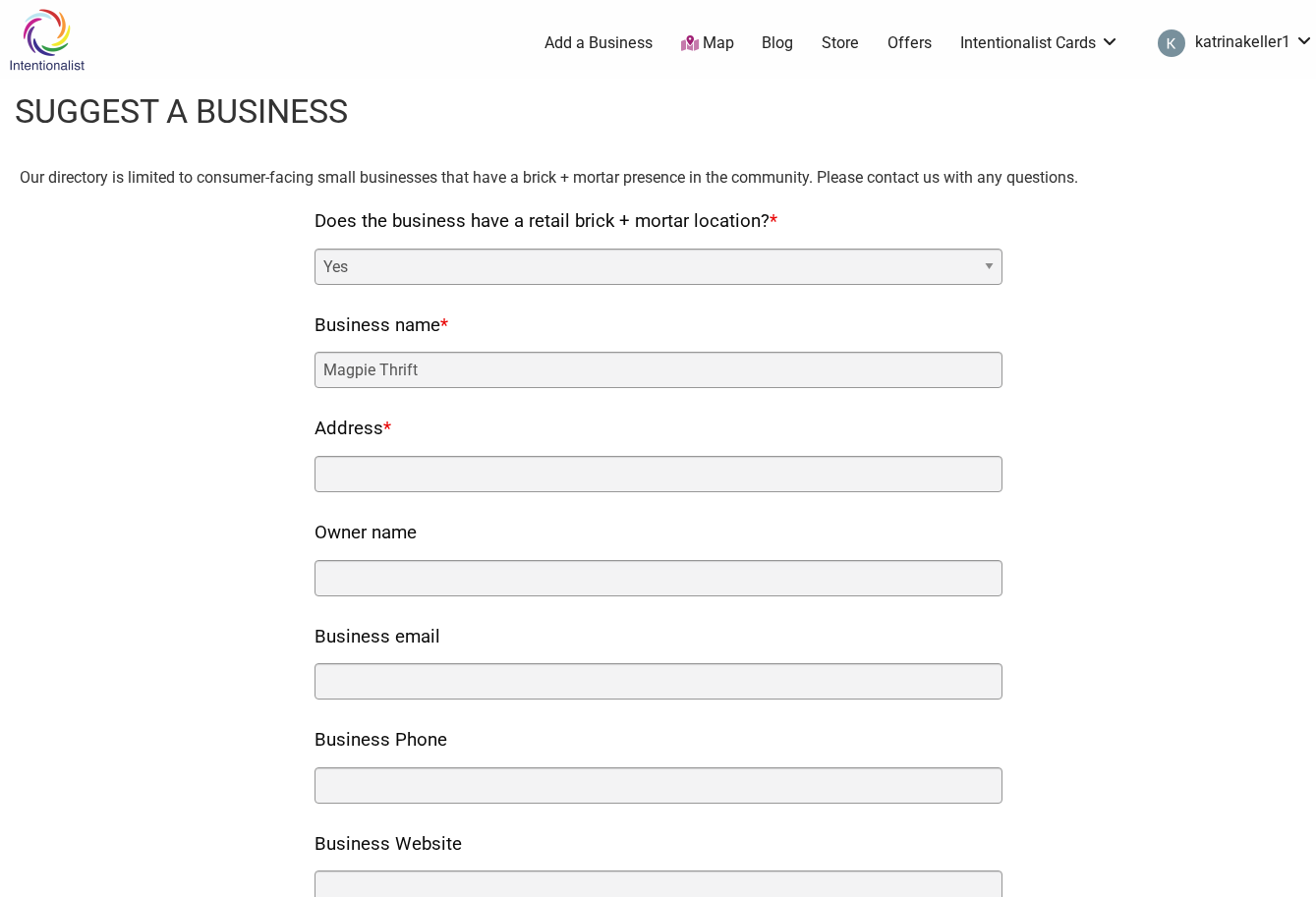 click on "Address  *" at bounding box center [658, 452] 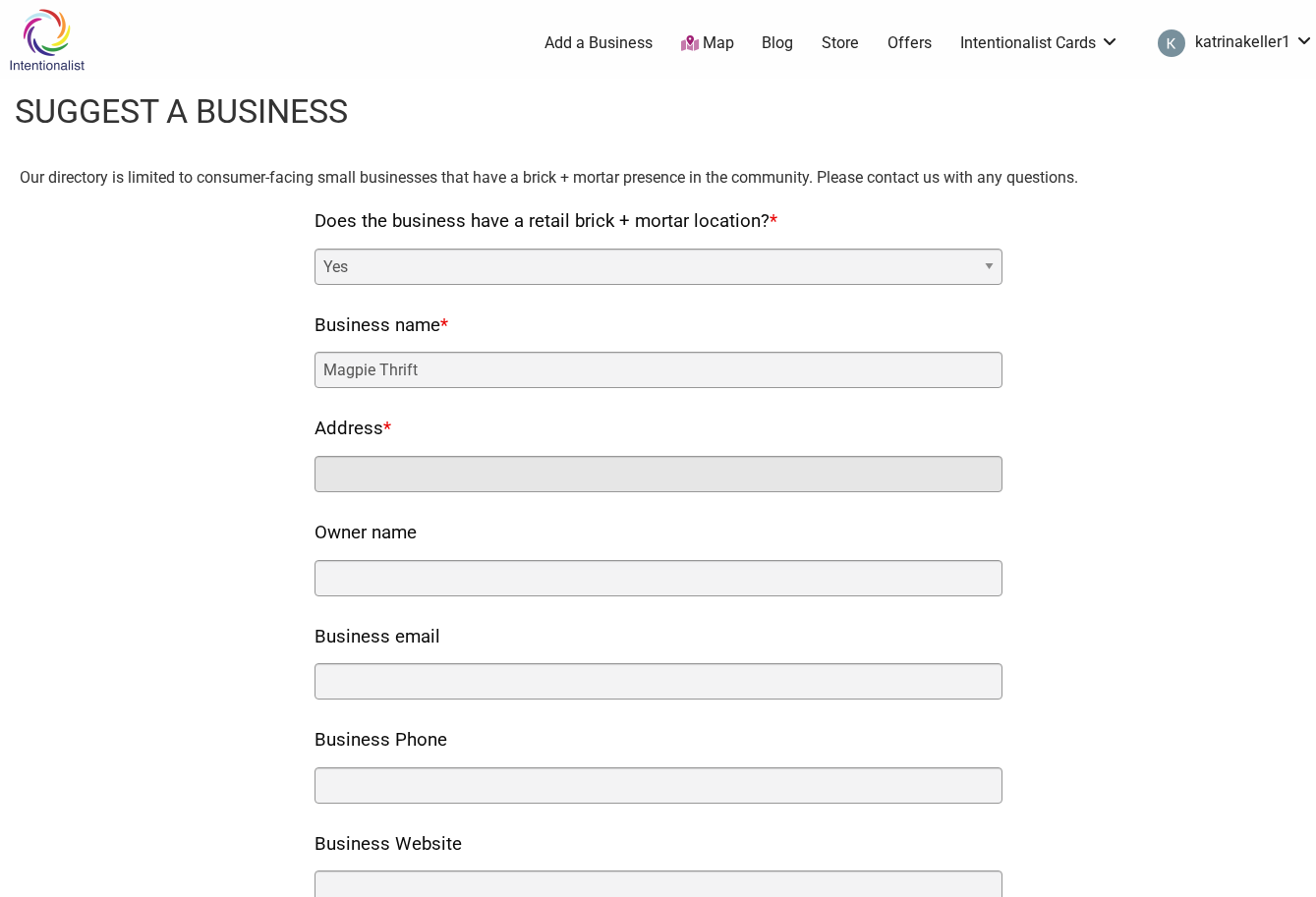 click on "Address  *" at bounding box center [658, 474] 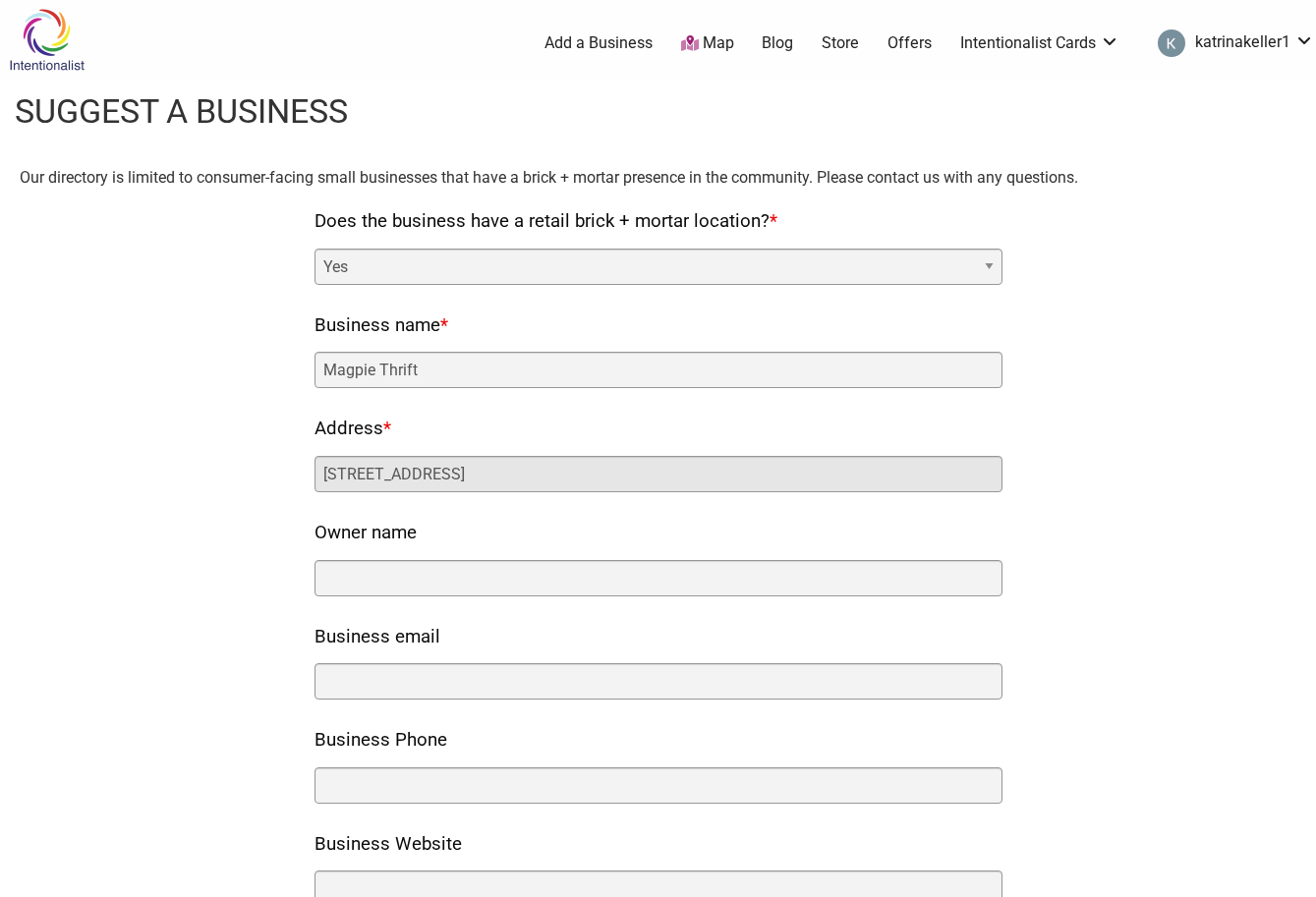 type on "312 Broadway E, Seattle, WA 98102" 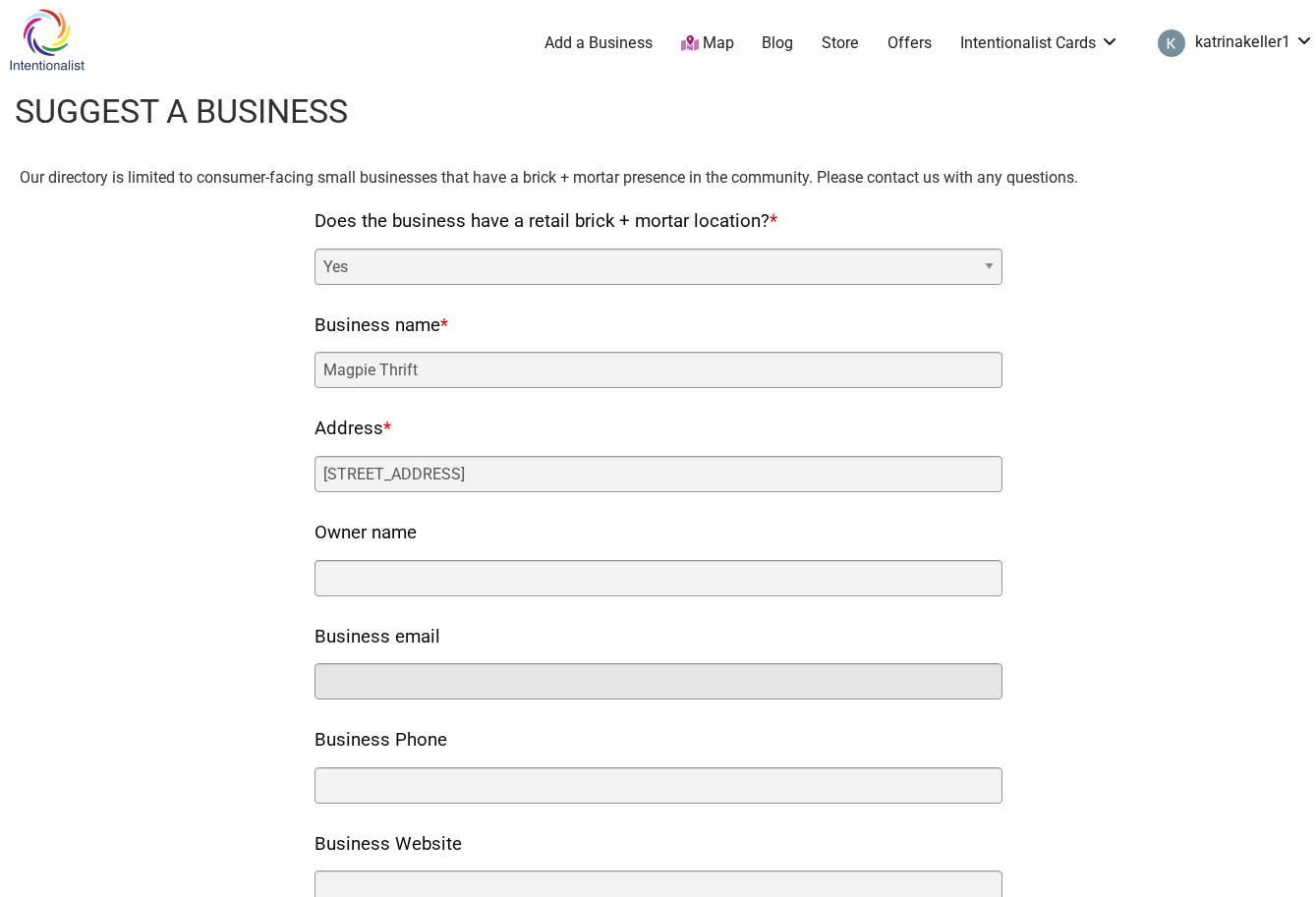 click on "Business email" at bounding box center [658, 681] 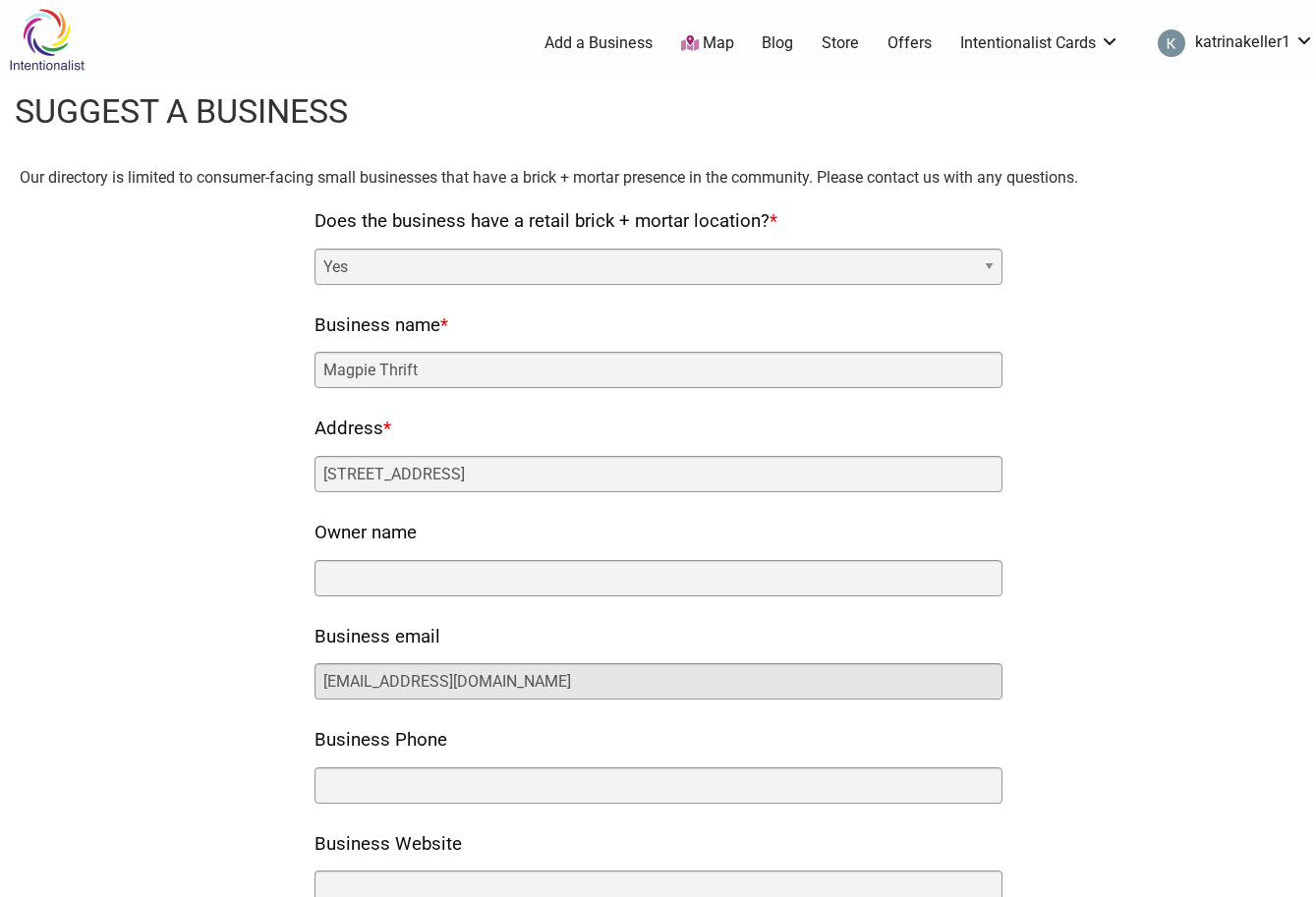 type on "info@magpiethriftseattle.com" 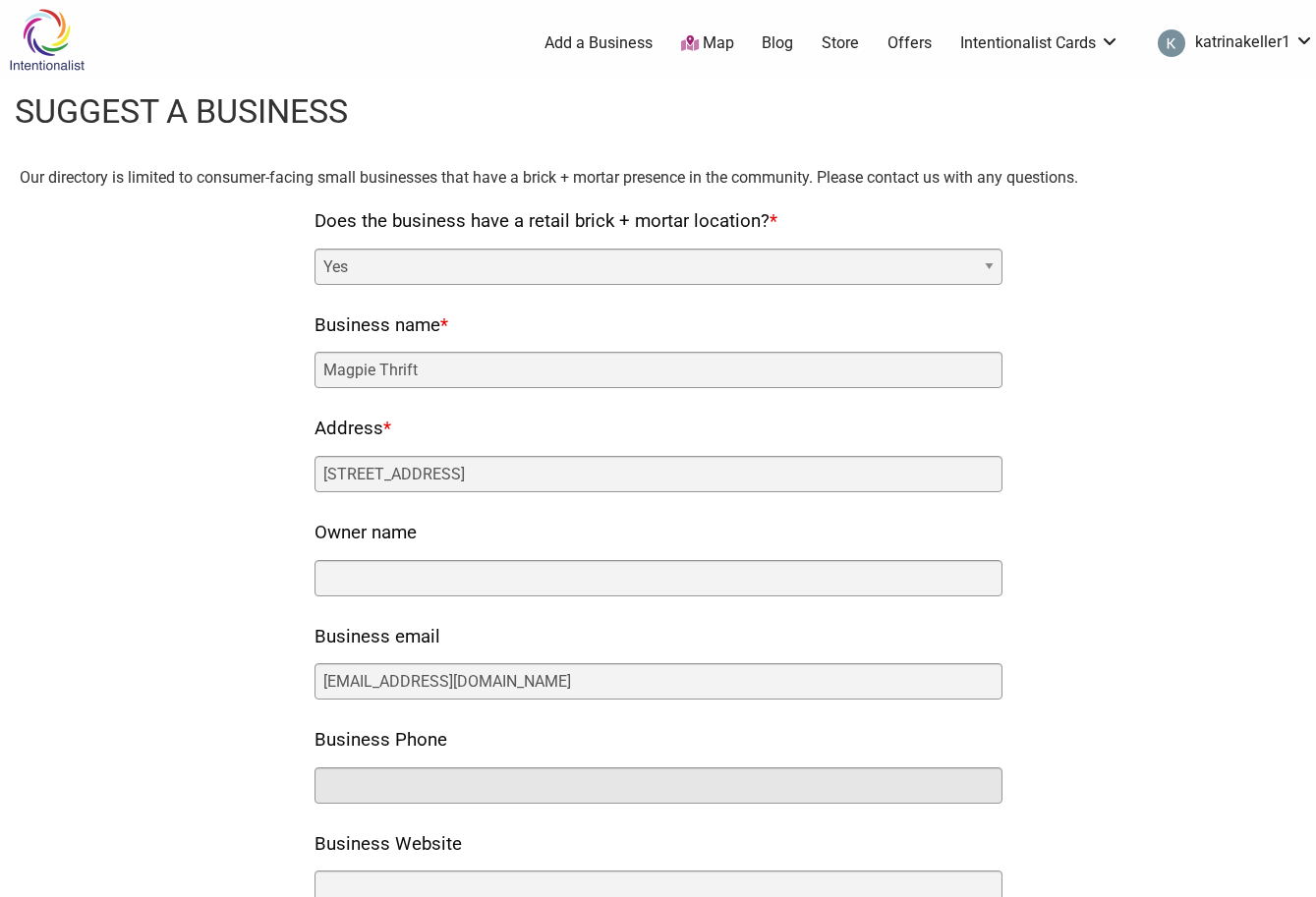 click on "Business Phone" at bounding box center [658, 785] 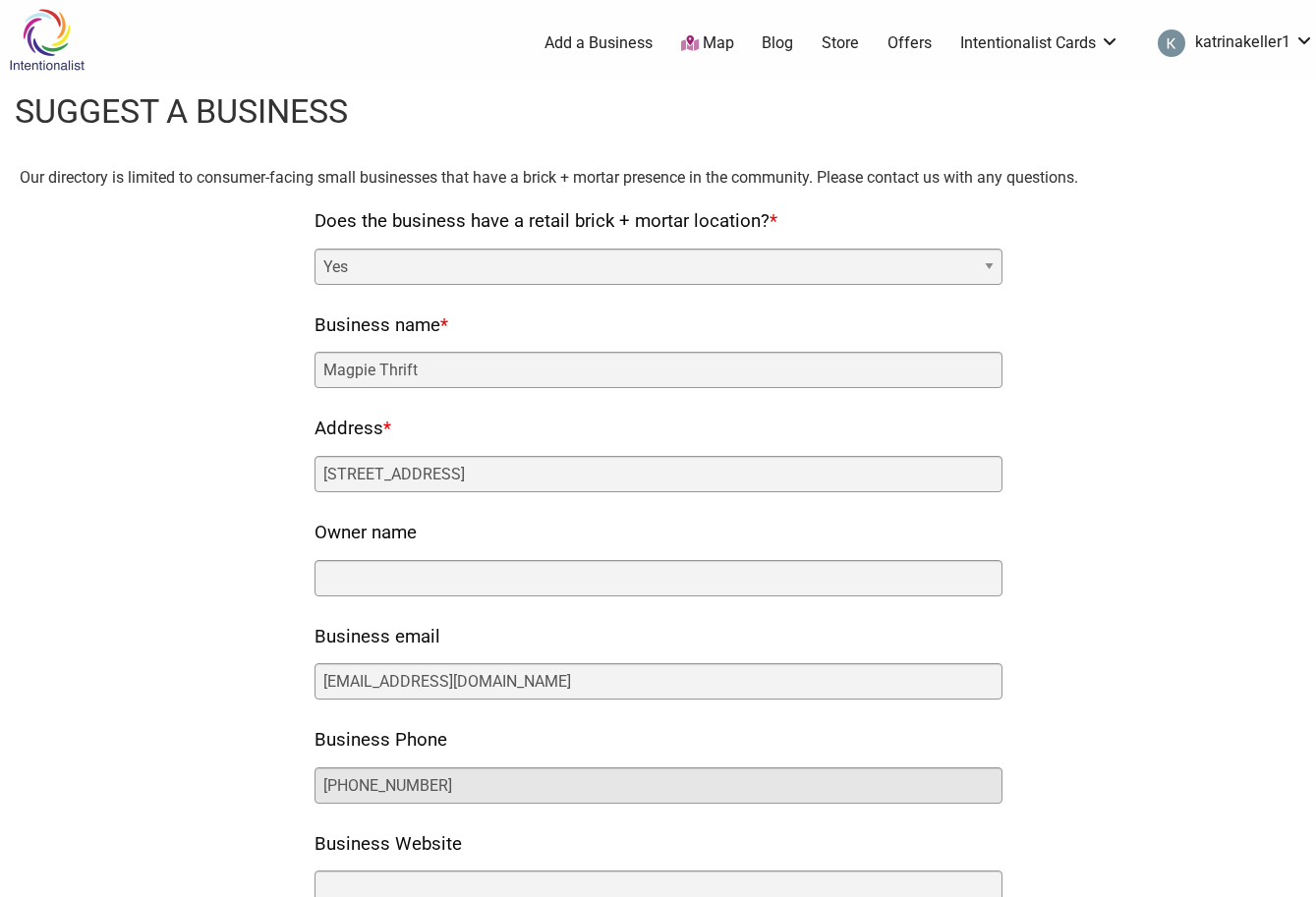 type on "206-513-7999" 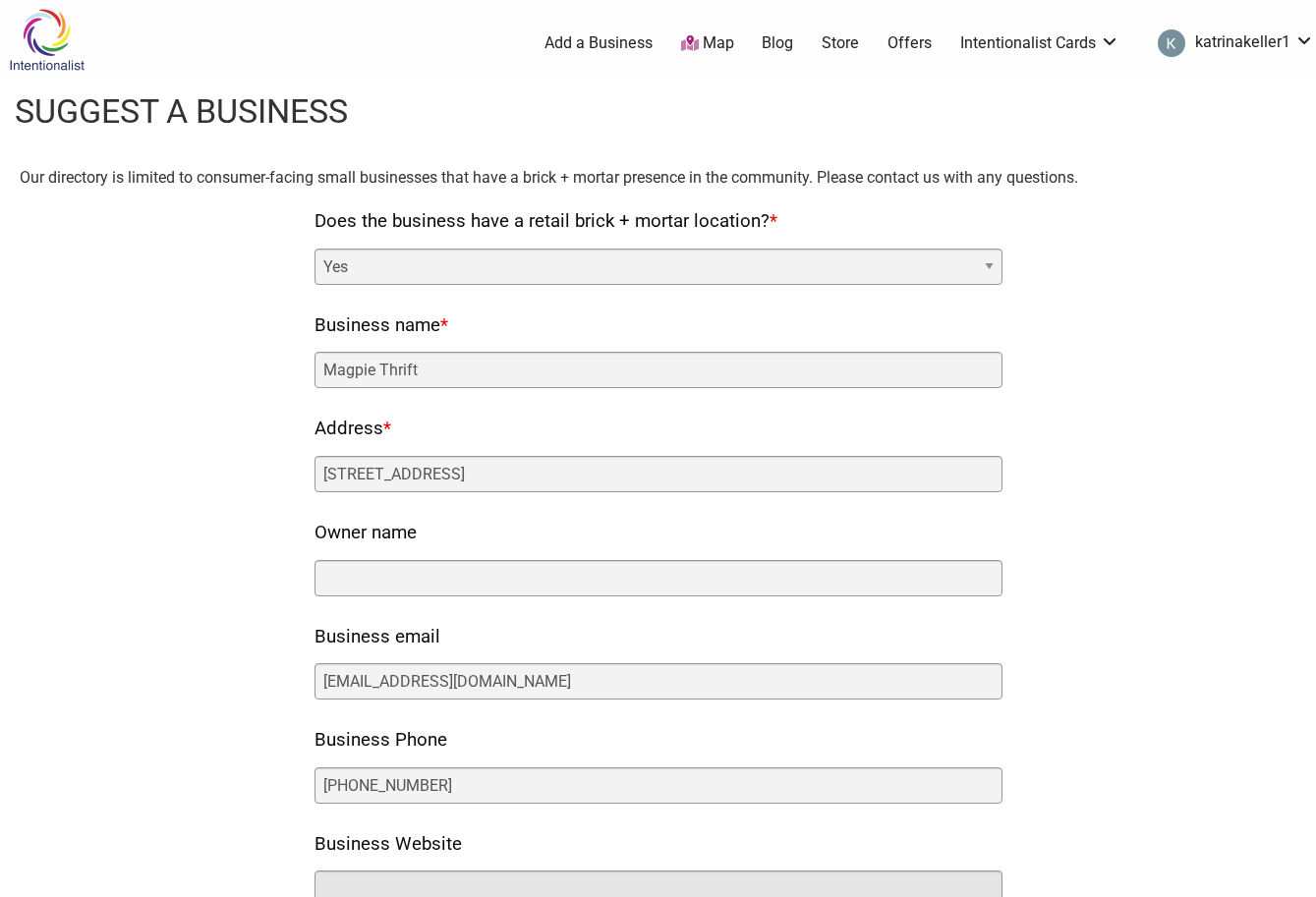 click on "Business Website" at bounding box center (658, 888) 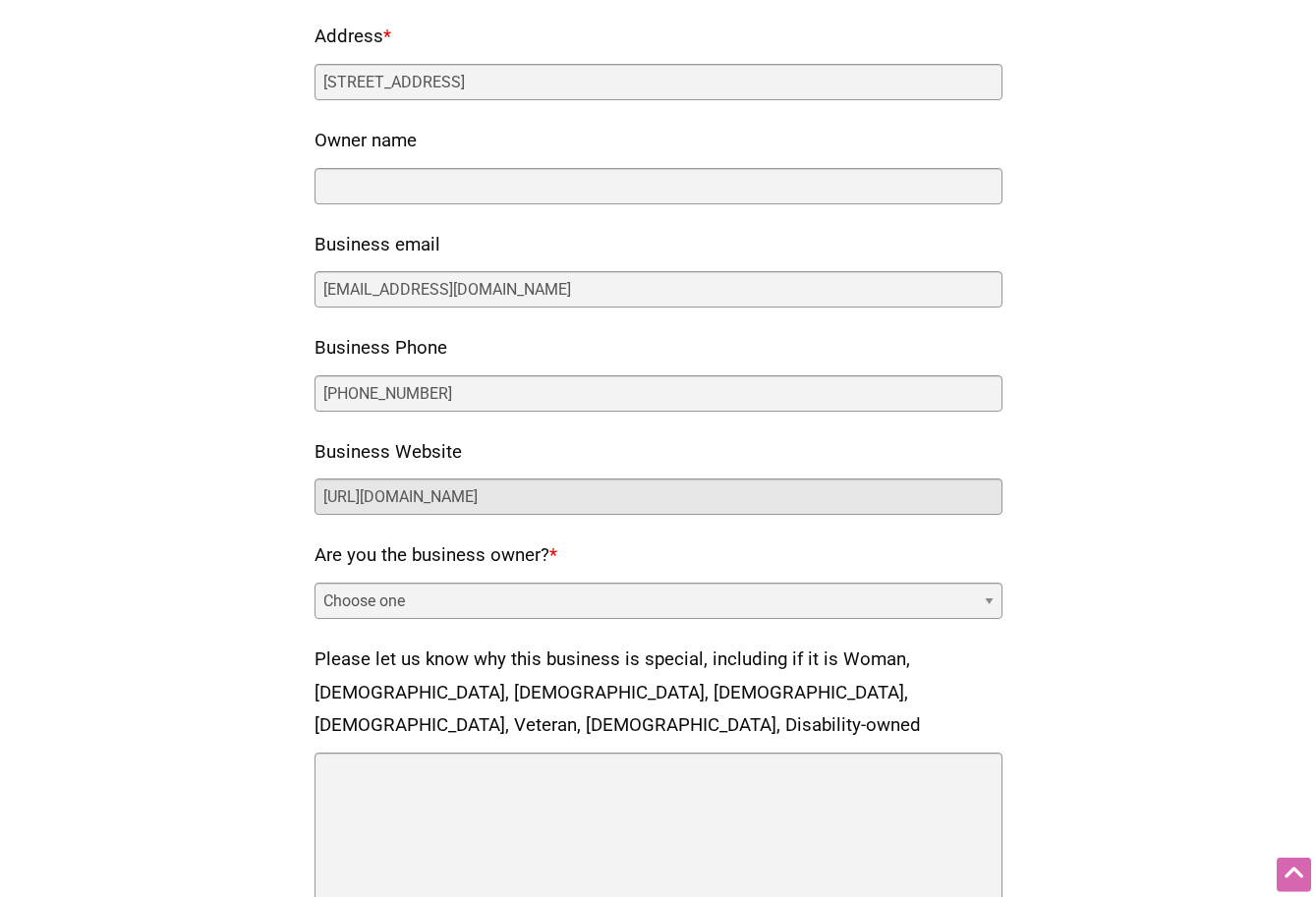 scroll, scrollTop: 402, scrollLeft: 0, axis: vertical 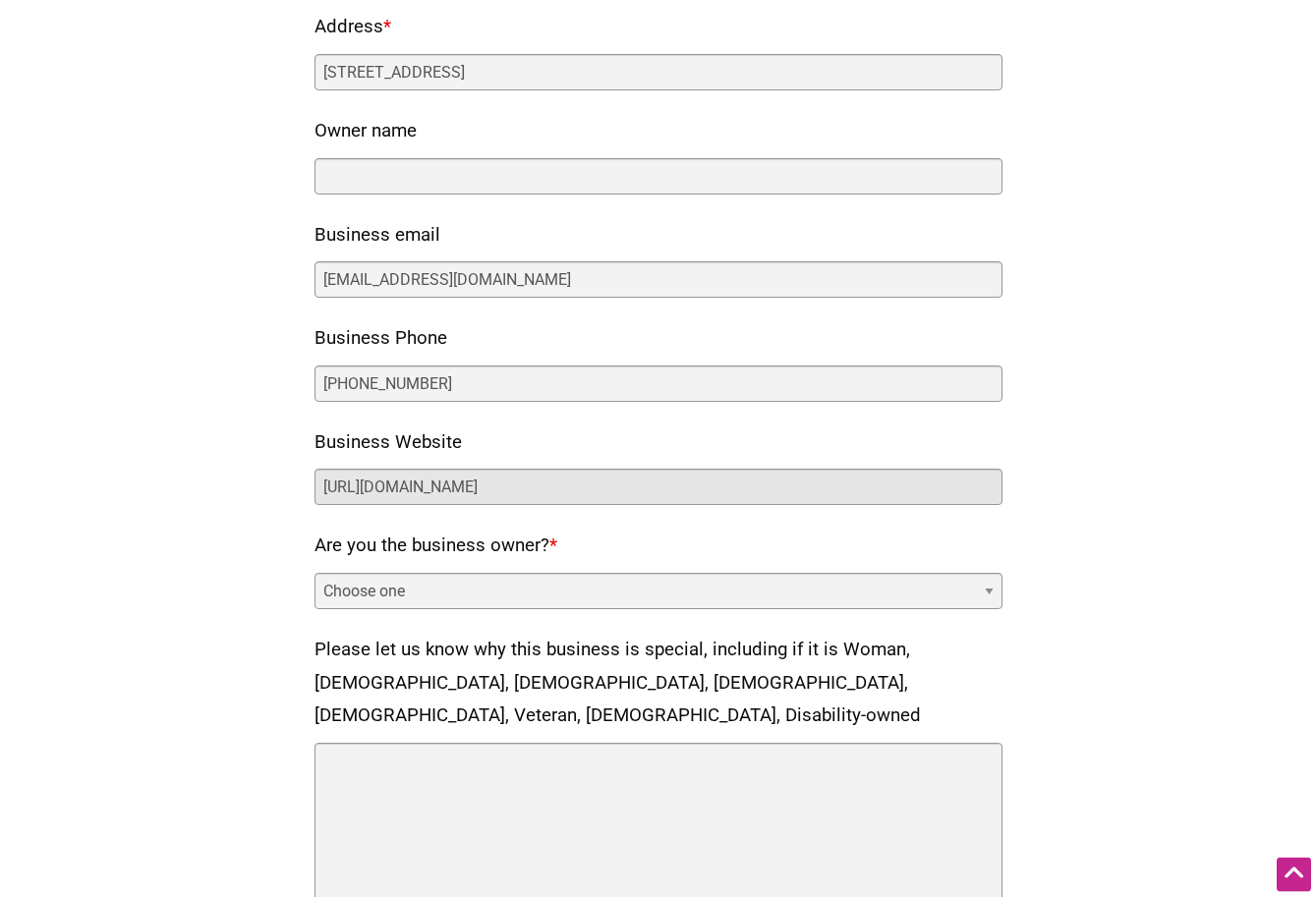 type on "https://www.magpiethriftseattle.com/" 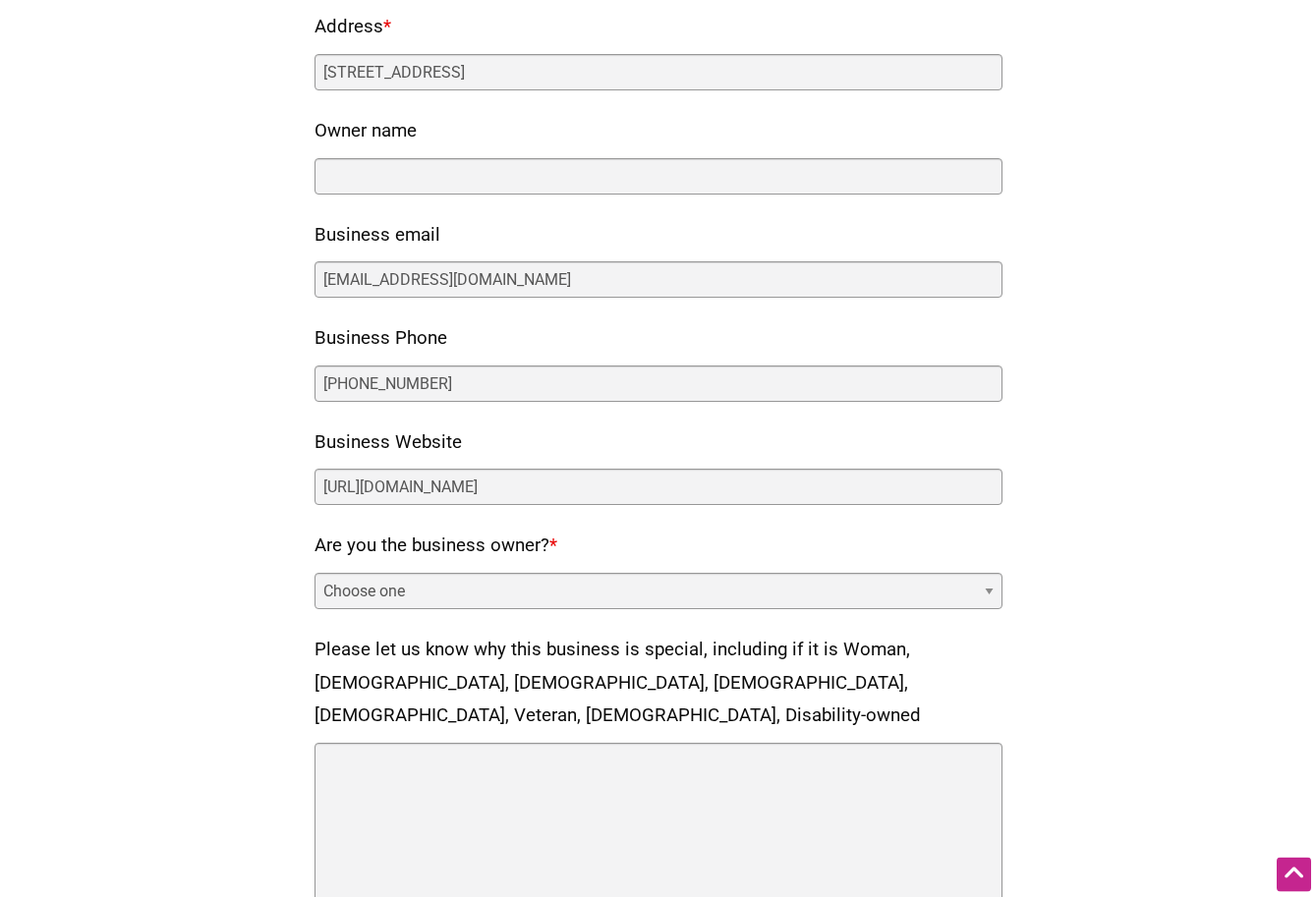 click on "Choose one
Yes
No" at bounding box center [658, 590] 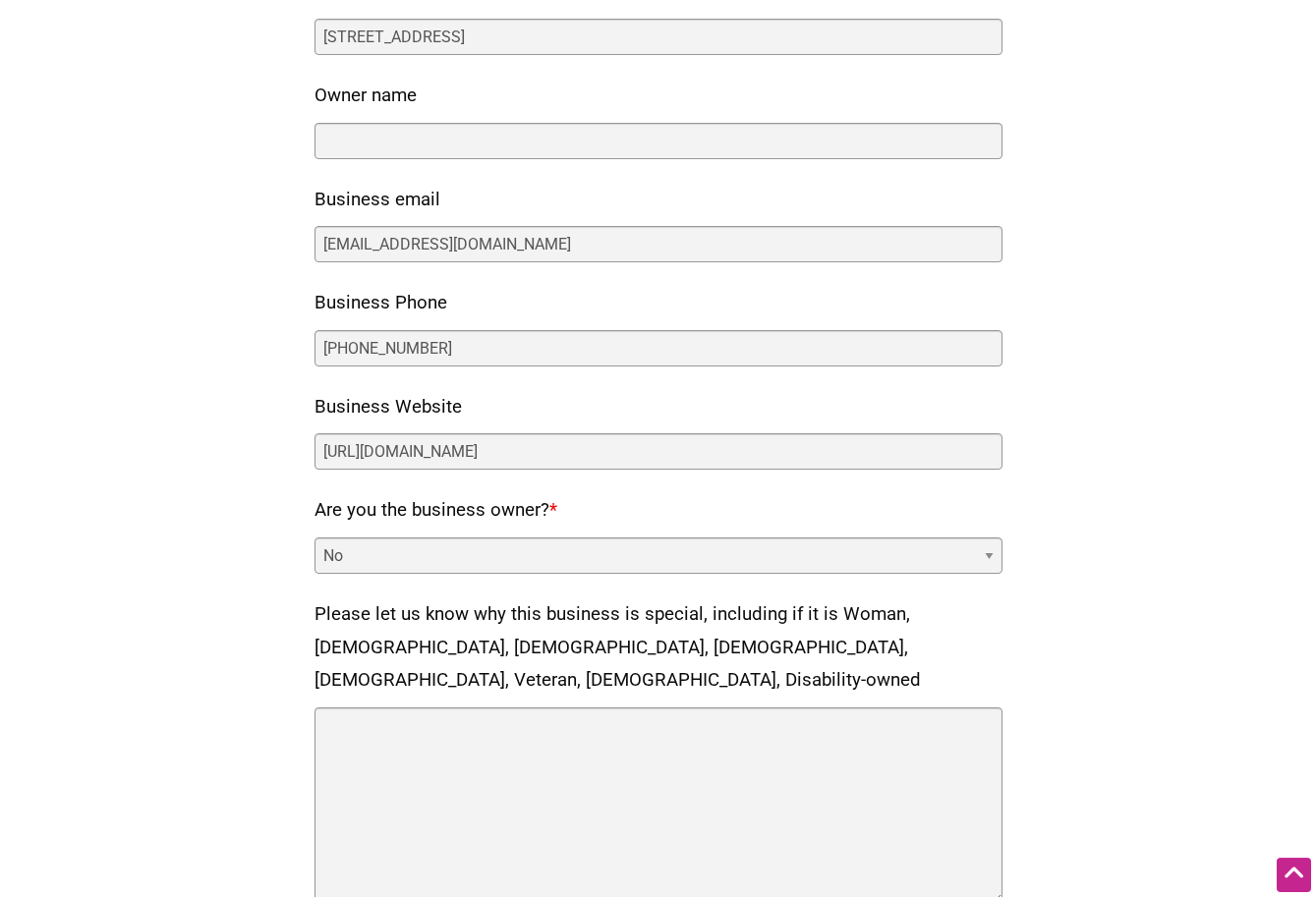 scroll, scrollTop: 602, scrollLeft: 0, axis: vertical 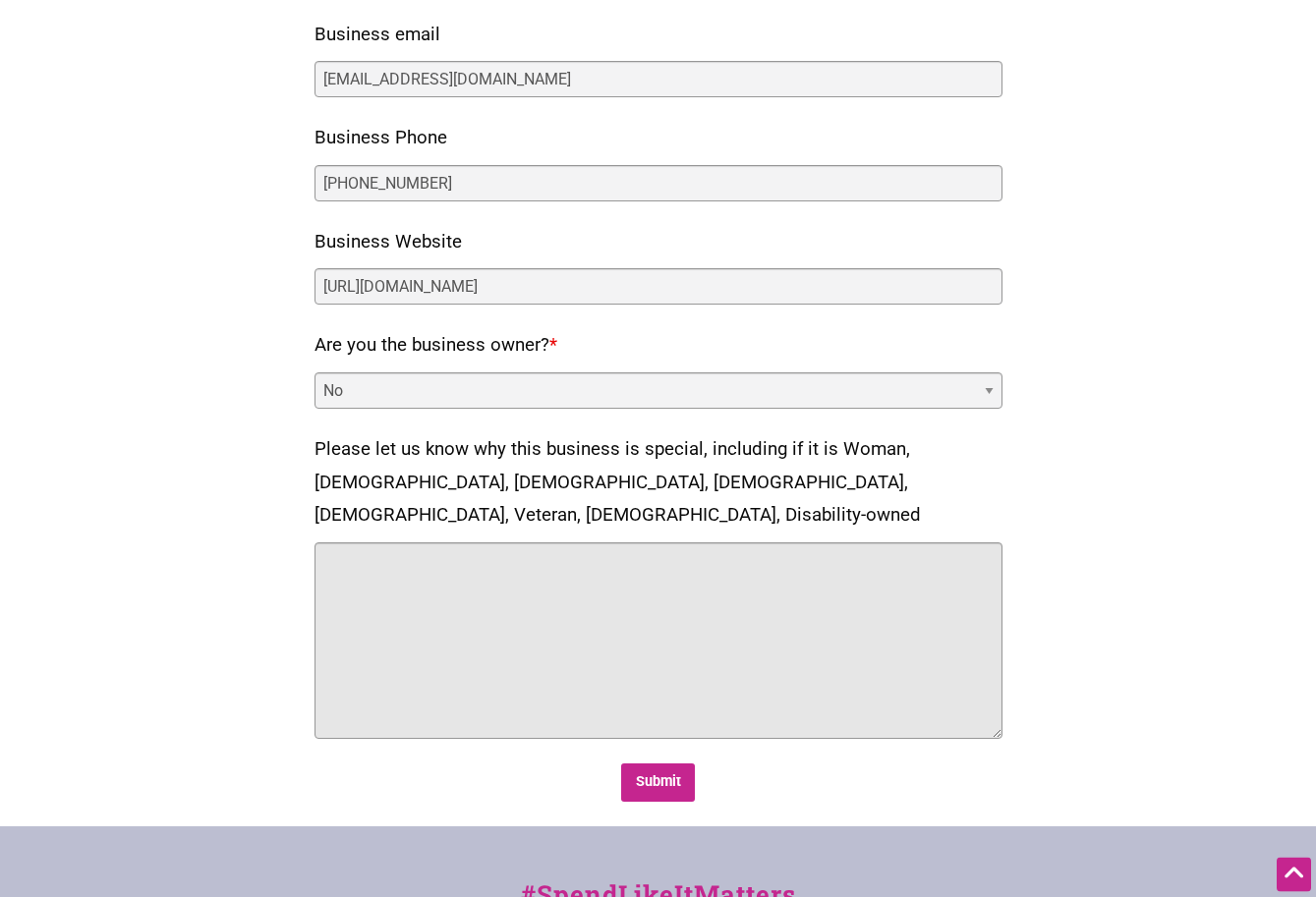 click on "Please let us know why this business is special, including if it is Woman, Black, Latino, Native, Asian, Veteran, LGBTQ, Disability-owned" at bounding box center (658, 641) 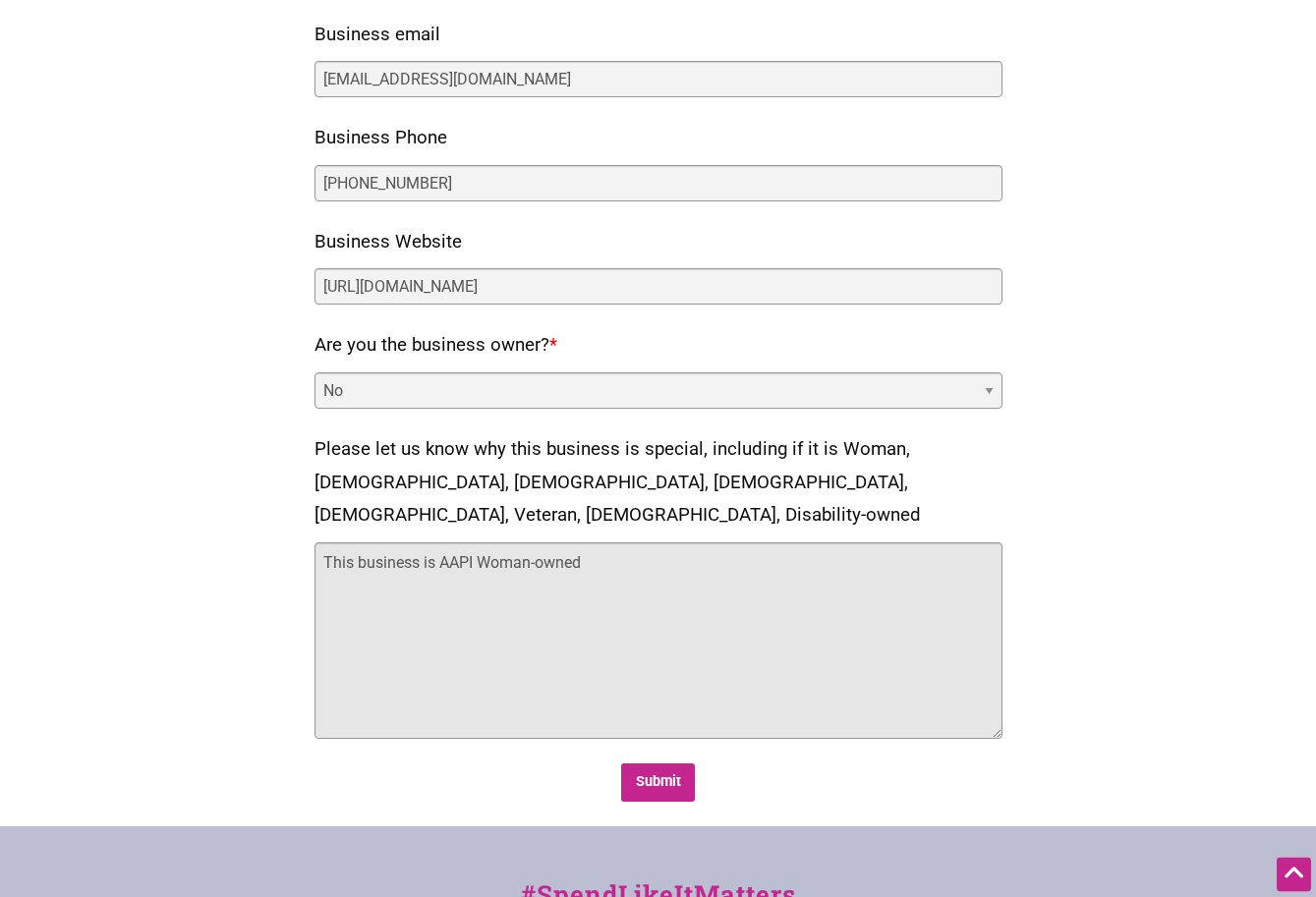 click on "This business is AAPI Woman-owned" at bounding box center (658, 641) 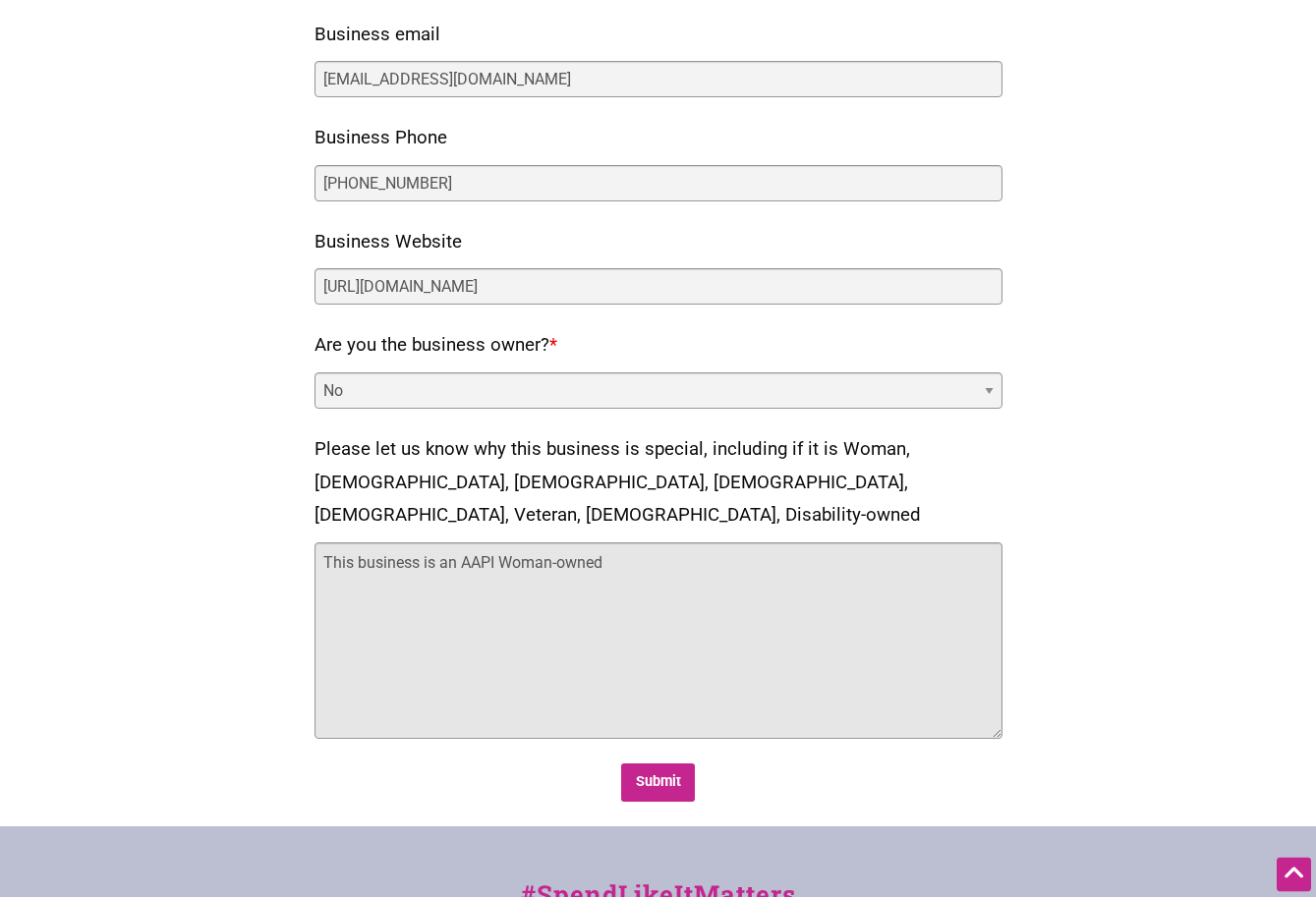 click on "This business is an AAPI Woman-owned" at bounding box center [658, 641] 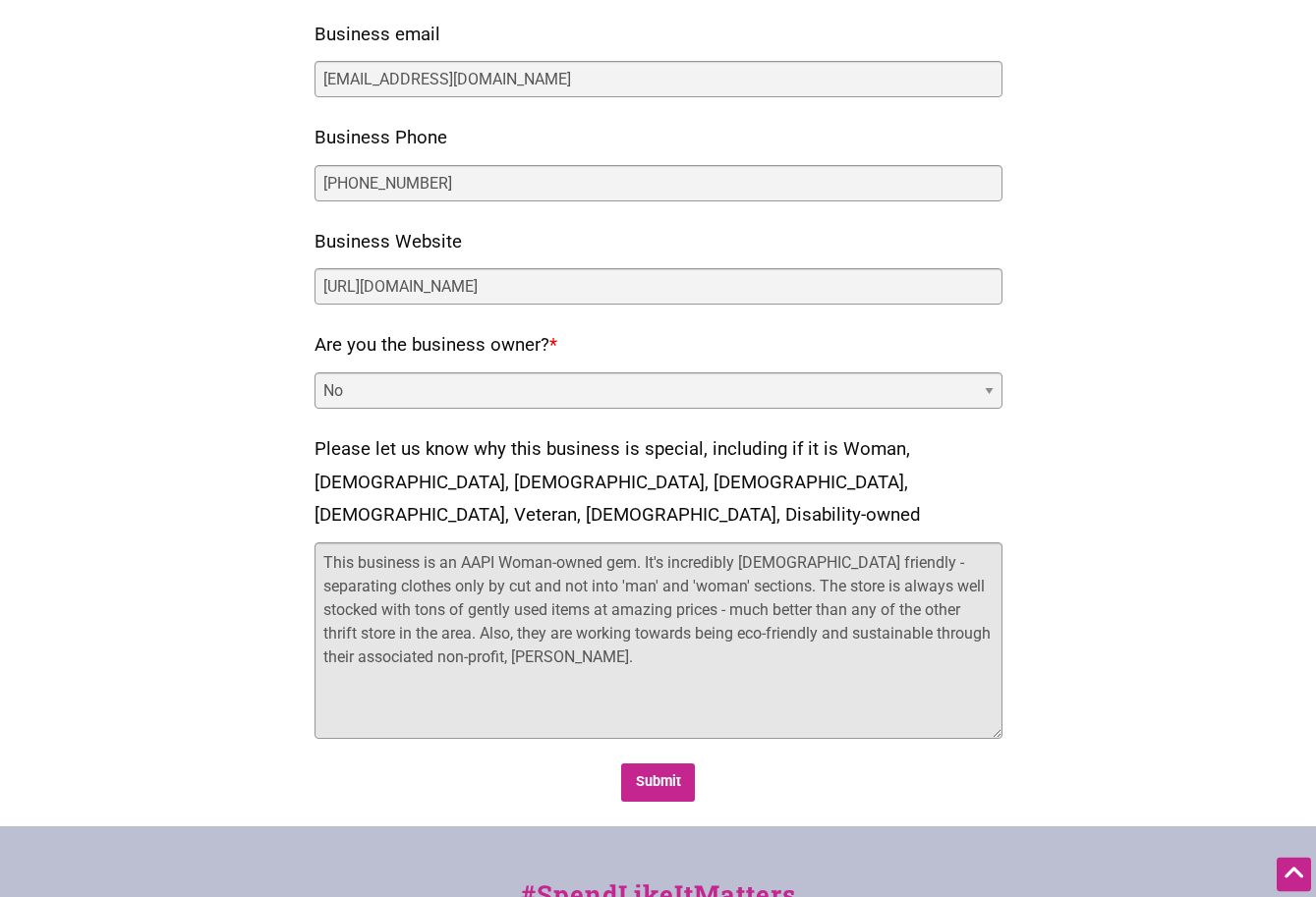 click on "This business is an AAPI Woman-owned gem. It's incredibly LGBTQ friendly - separating clothes only by cut and not into 'man' and 'woman' sections. The store is always well stocked with tons of gently used items at amazing prices - much better than any of the other thrift store in the area. Also, they are working towards being eco-friendly and sustainable through their associated non-profit, Everly." at bounding box center (658, 641) 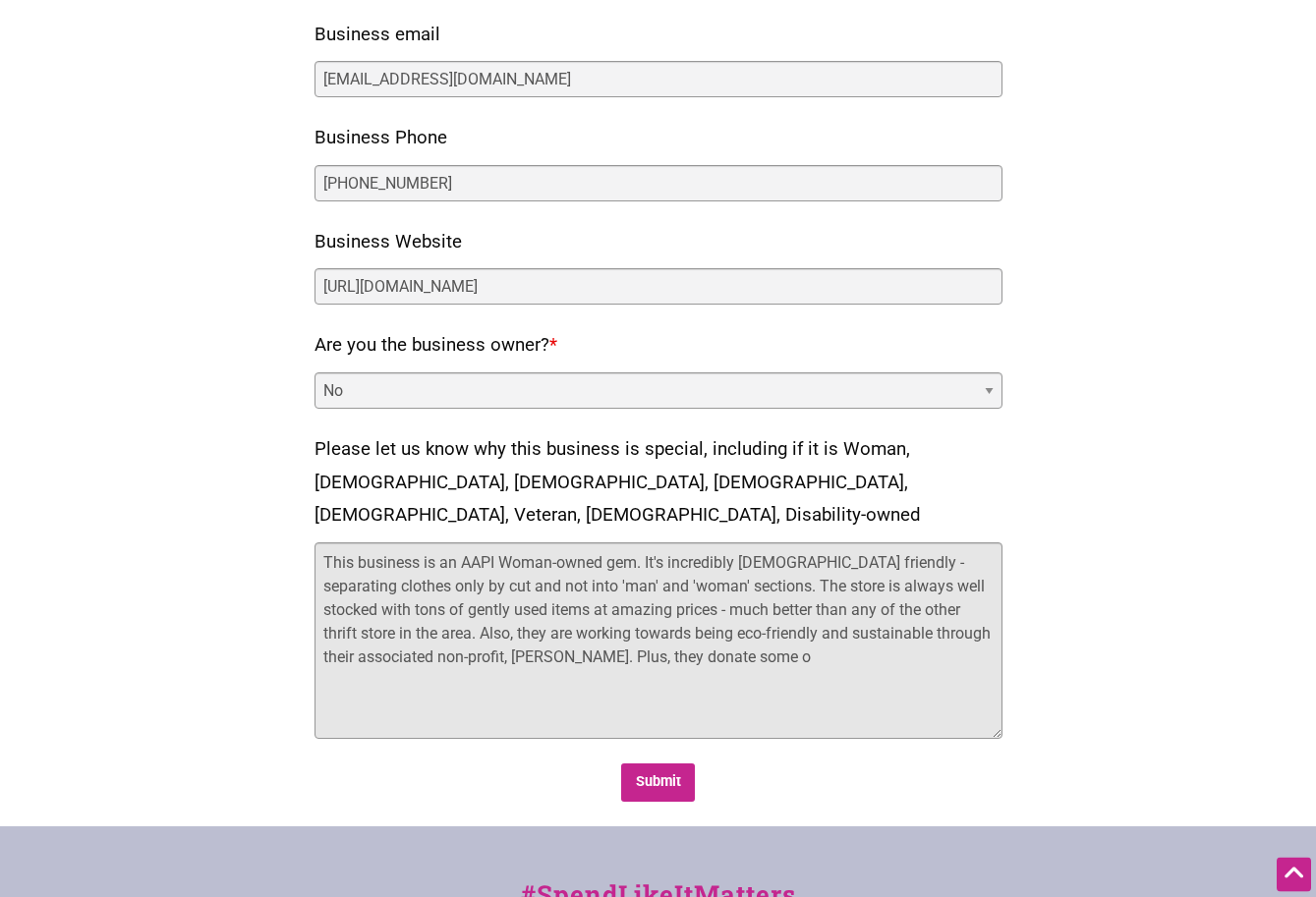 click on "This business is an AAPI Woman-owned gem. It's incredibly LGBTQ friendly - separating clothes only by cut and not into 'man' and 'woman' sections. The store is always well stocked with tons of gently used items at amazing prices - much better than any of the other thrift store in the area. Also, they are working towards being eco-friendly and sustainable through their associated non-profit, Everly. Plus, they donate some o" at bounding box center (658, 641) 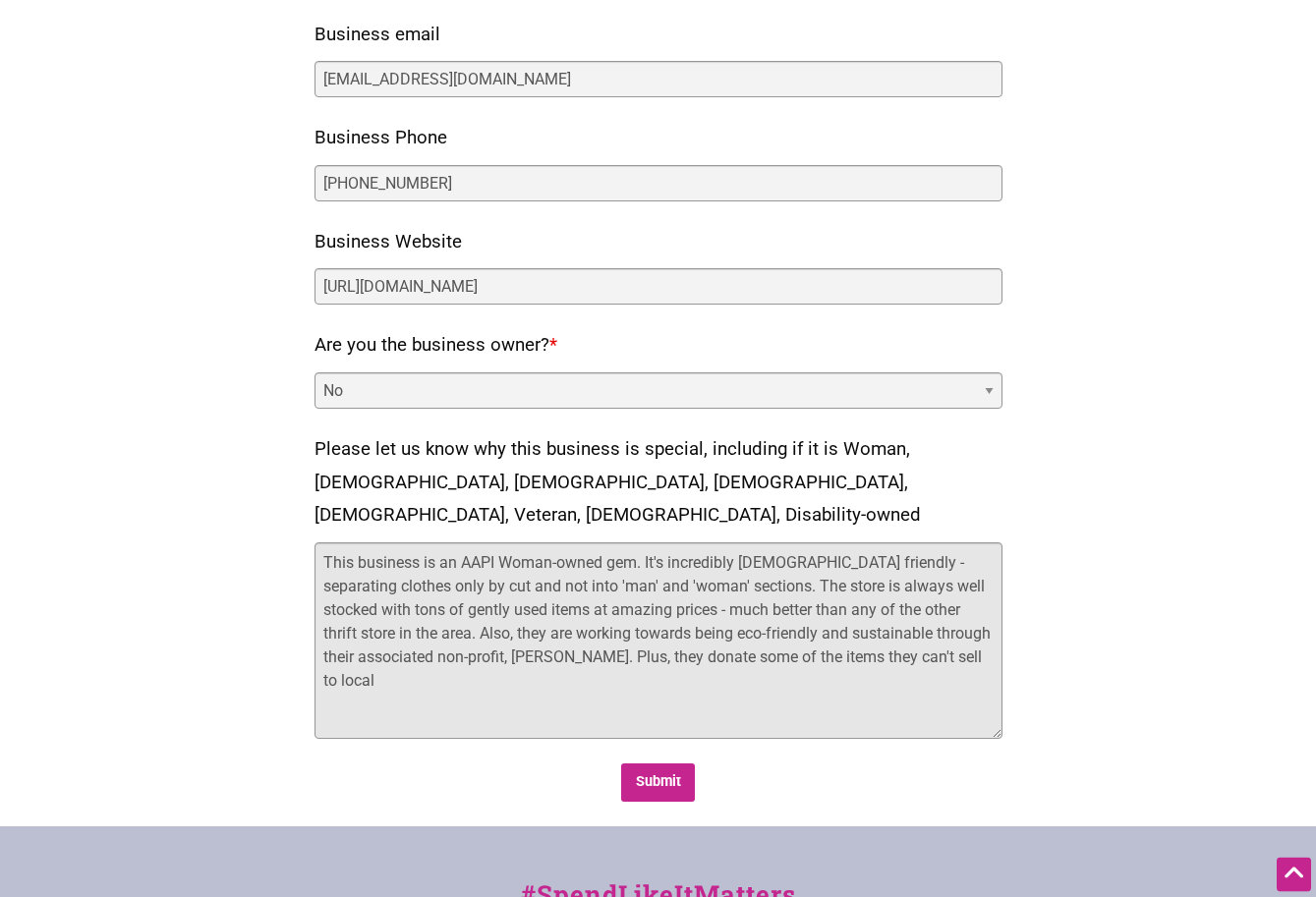click on "This business is an AAPI Woman-owned gem. It's incredibly LGBTQ friendly - separating clothes only by cut and not into 'man' and 'woman' sections. The store is always well stocked with tons of gently used items at amazing prices - much better than any of the other thrift store in the area. Also, they are working towards being eco-friendly and sustainable through their associated non-profit, Everly. Plus, they donate some of the items they can't sell to local" at bounding box center [658, 641] 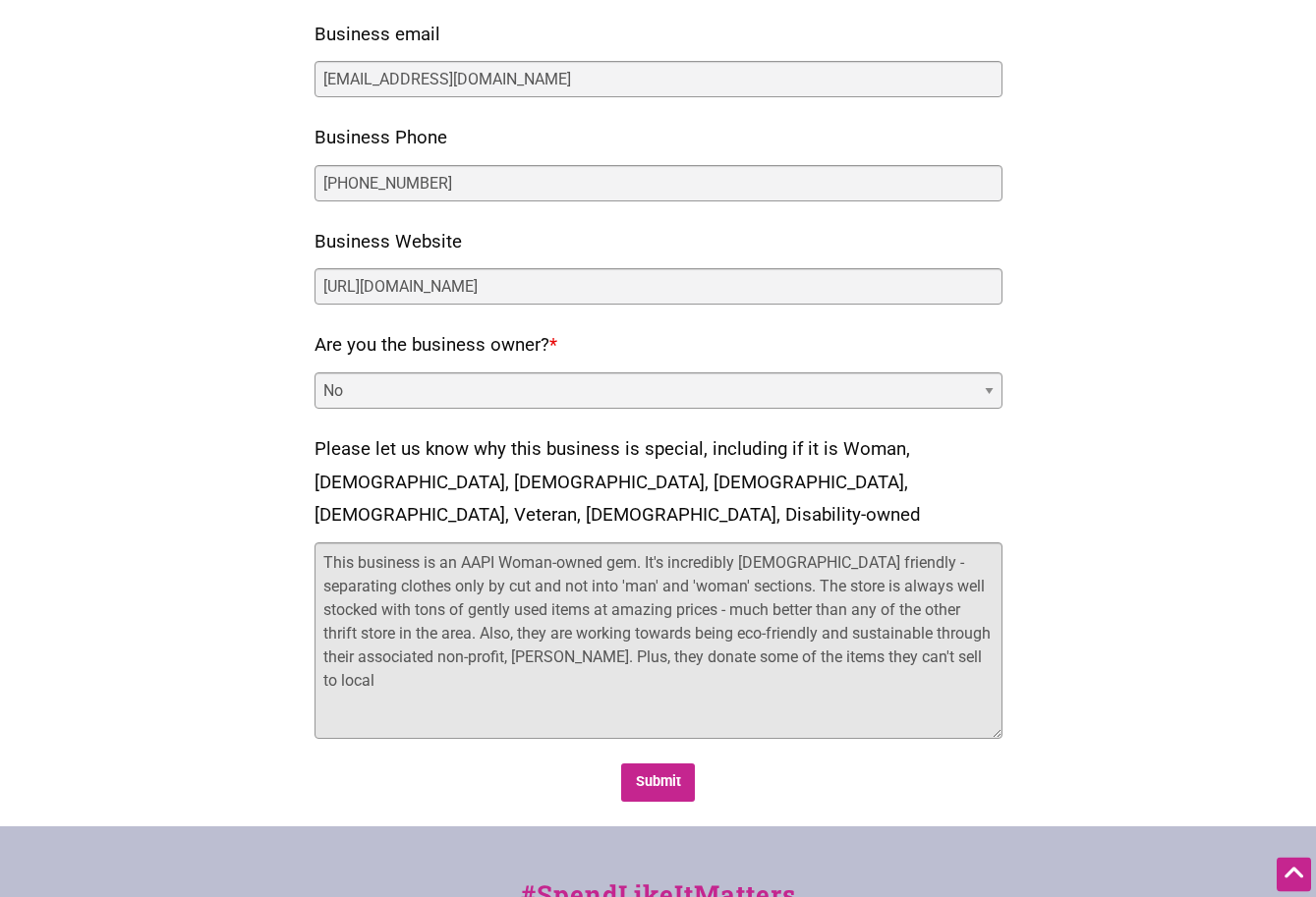 click on "This business is an AAPI Woman-owned gem. It's incredibly LGBTQ friendly - separating clothes only by cut and not into 'man' and 'woman' sections. The store is always well stocked with tons of gently used items at amazing prices - much better than any of the other thrift store in the area. Also, they are working towards being eco-friendly and sustainable through their associated non-profit, Everly. Plus, they donate some of the items they can't sell to local" at bounding box center (658, 641) 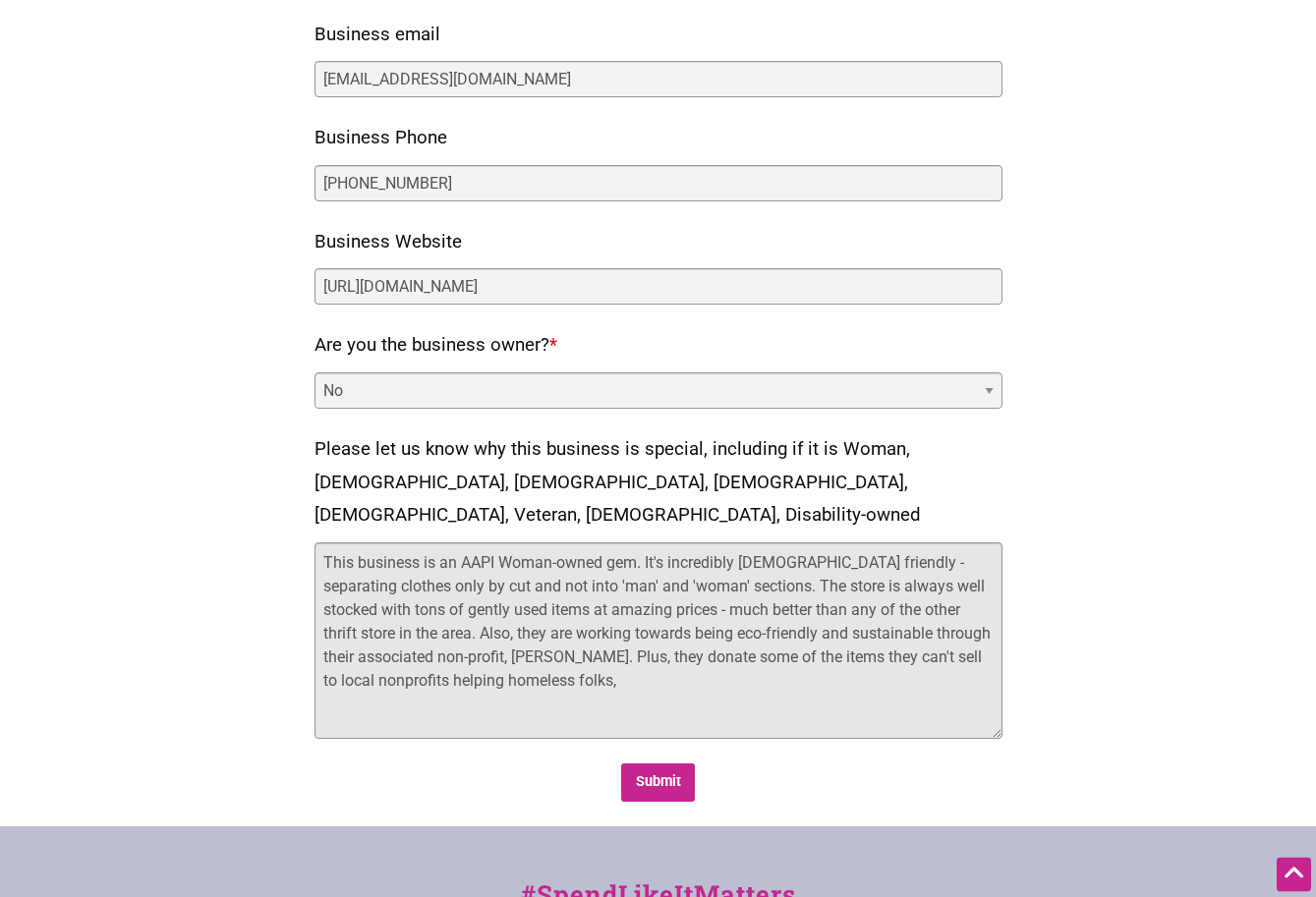 click on "This business is an AAPI Woman-owned gem. It's incredibly LGBTQ friendly - separating clothes only by cut and not into 'man' and 'woman' sections. The store is always well stocked with tons of gently used items at amazing prices - much better than any of the other thrift store in the area. Also, they are working towards being eco-friendly and sustainable through their associated non-profit, Everly. Plus, they donate some of the items they can't sell to local nonprofits helping homeless folks," at bounding box center [658, 641] 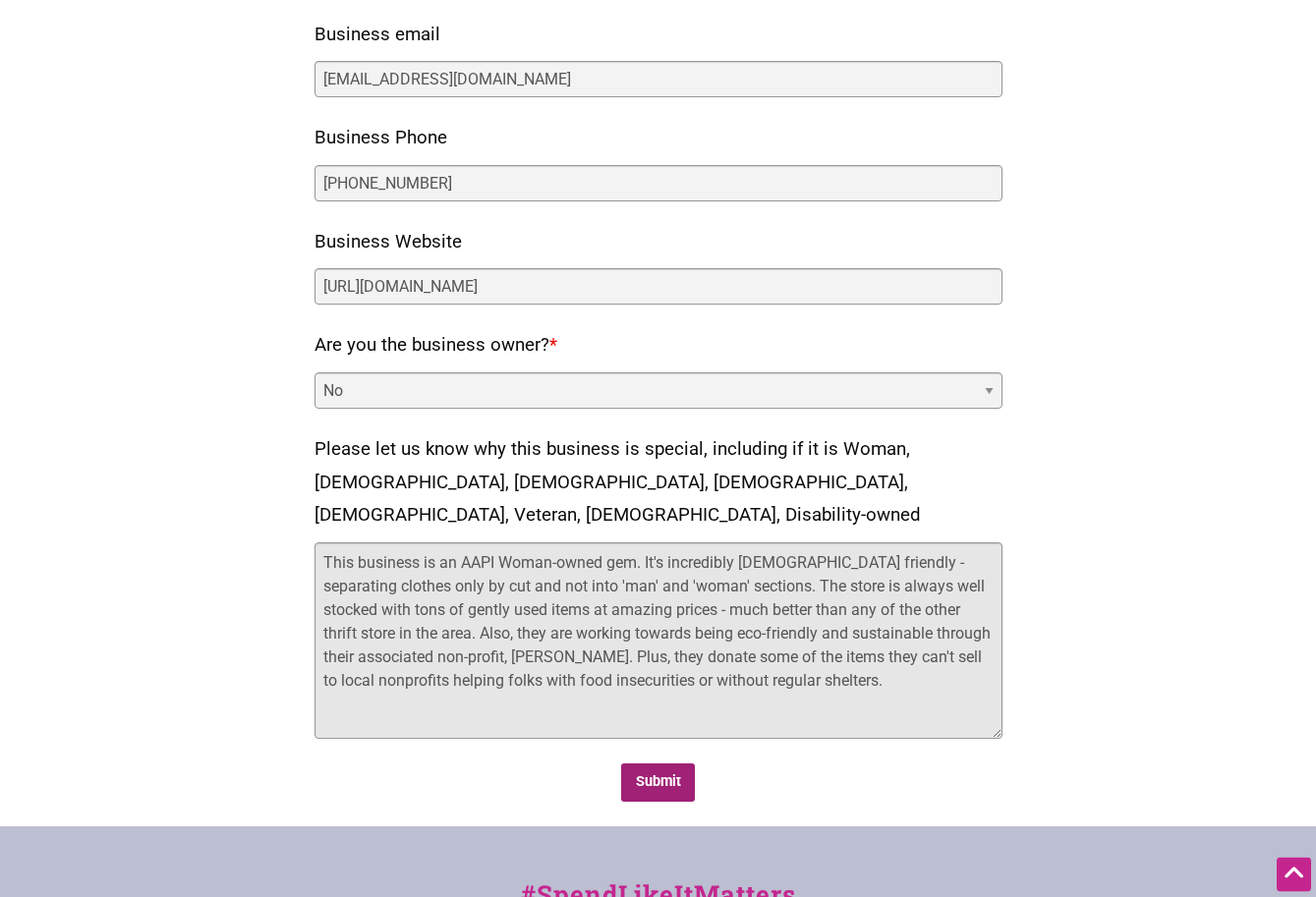 type on "This business is an AAPI Woman-owned gem. It's incredibly LGBTQ friendly - separating clothes only by cut and not into 'man' and 'woman' sections. The store is always well stocked with tons of gently used items at amazing prices - much better than any of the other thrift store in the area. Also, they are working towards being eco-friendly and sustainable through their associated non-profit, Everly. Plus, they donate some of the items they can't sell to local nonprofits helping folks with food insecurities or without regular shelters." 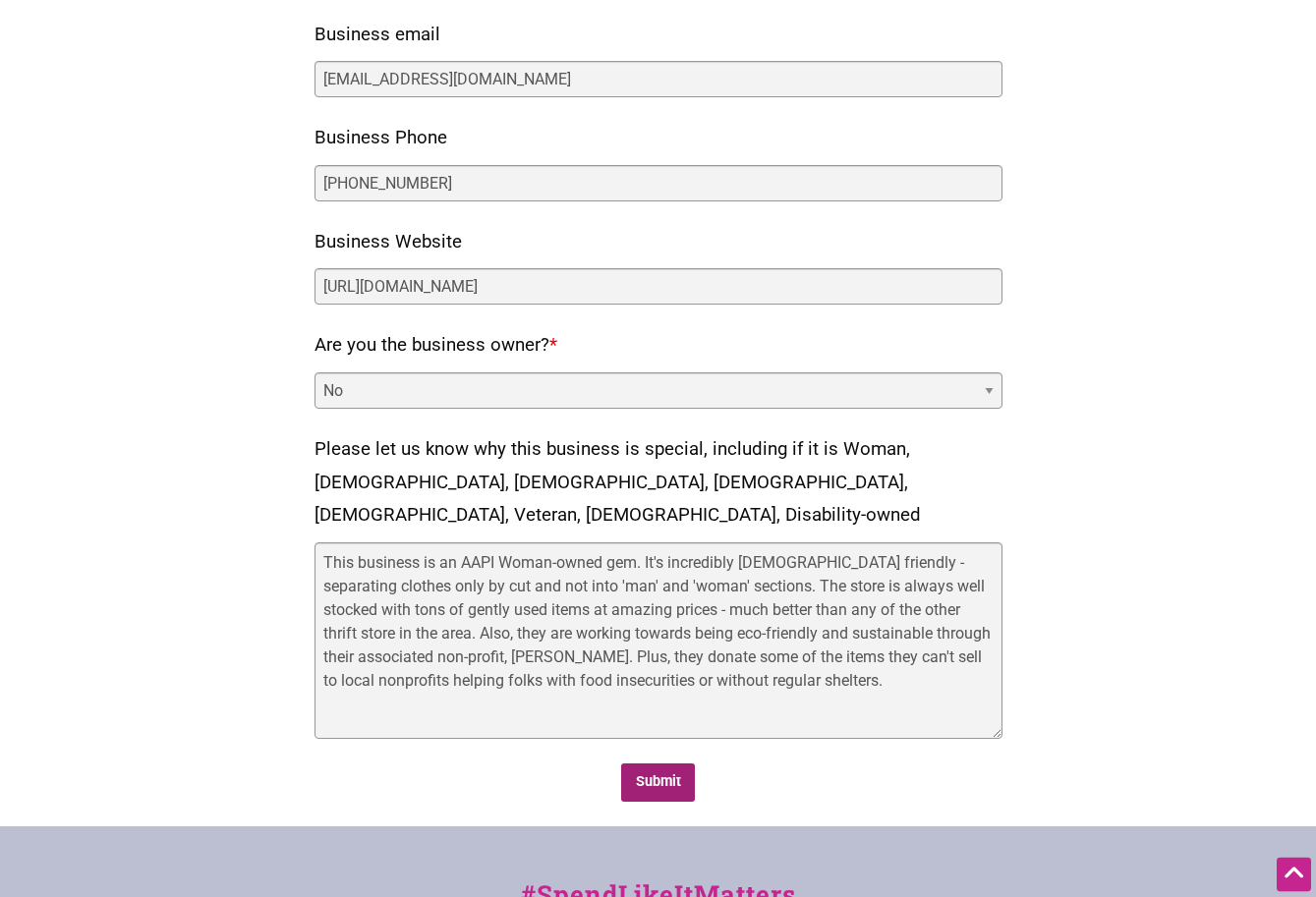 click on "Submit" at bounding box center [658, 782] 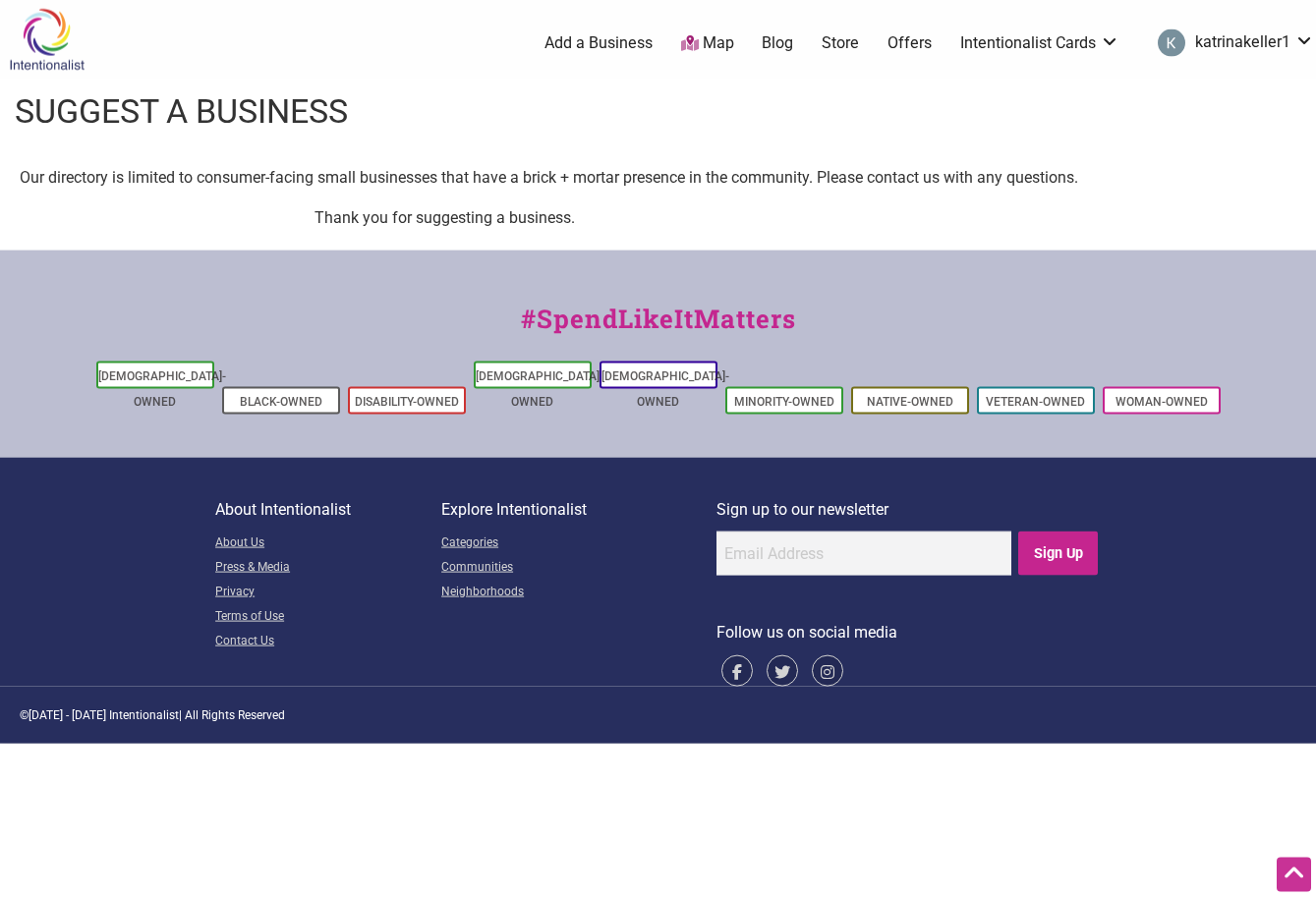 scroll, scrollTop: 0, scrollLeft: 0, axis: both 